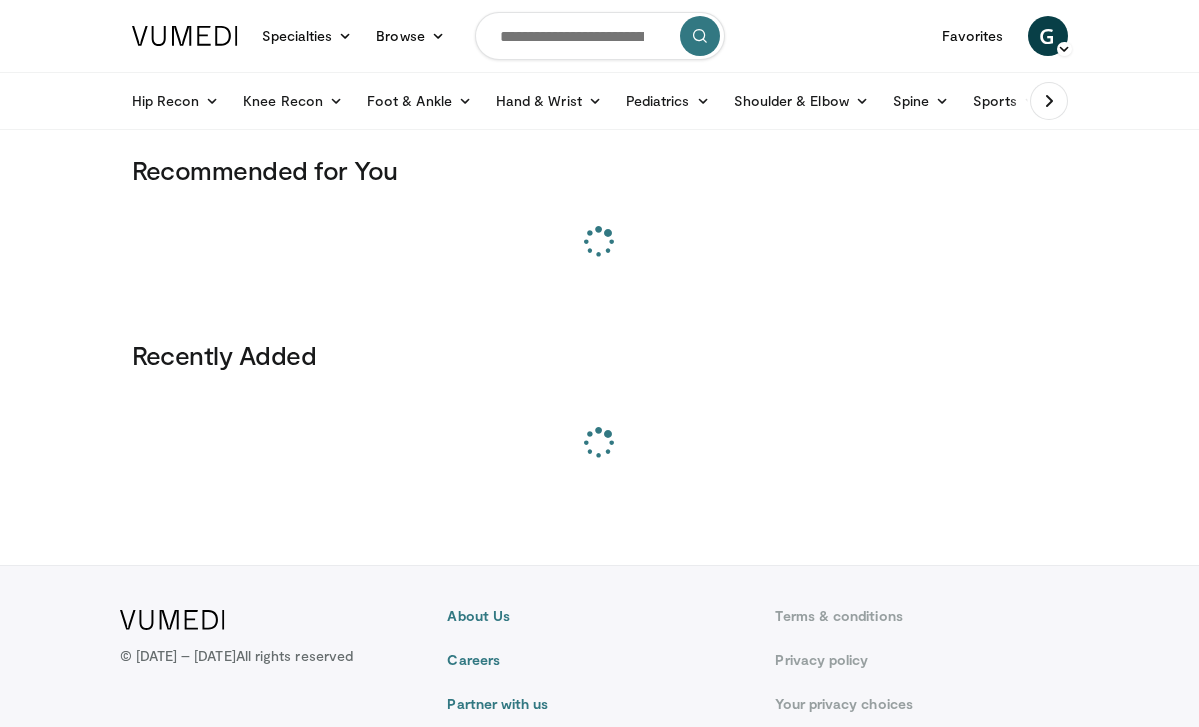 scroll, scrollTop: 0, scrollLeft: 0, axis: both 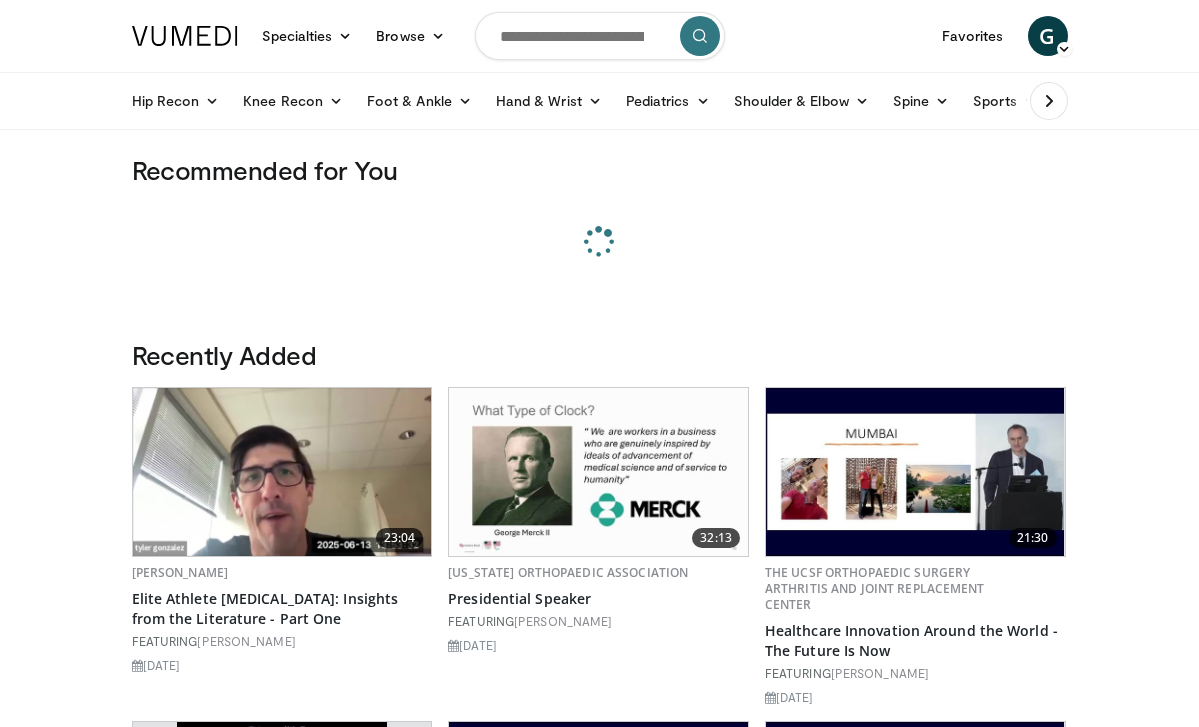 click at bounding box center [600, 36] 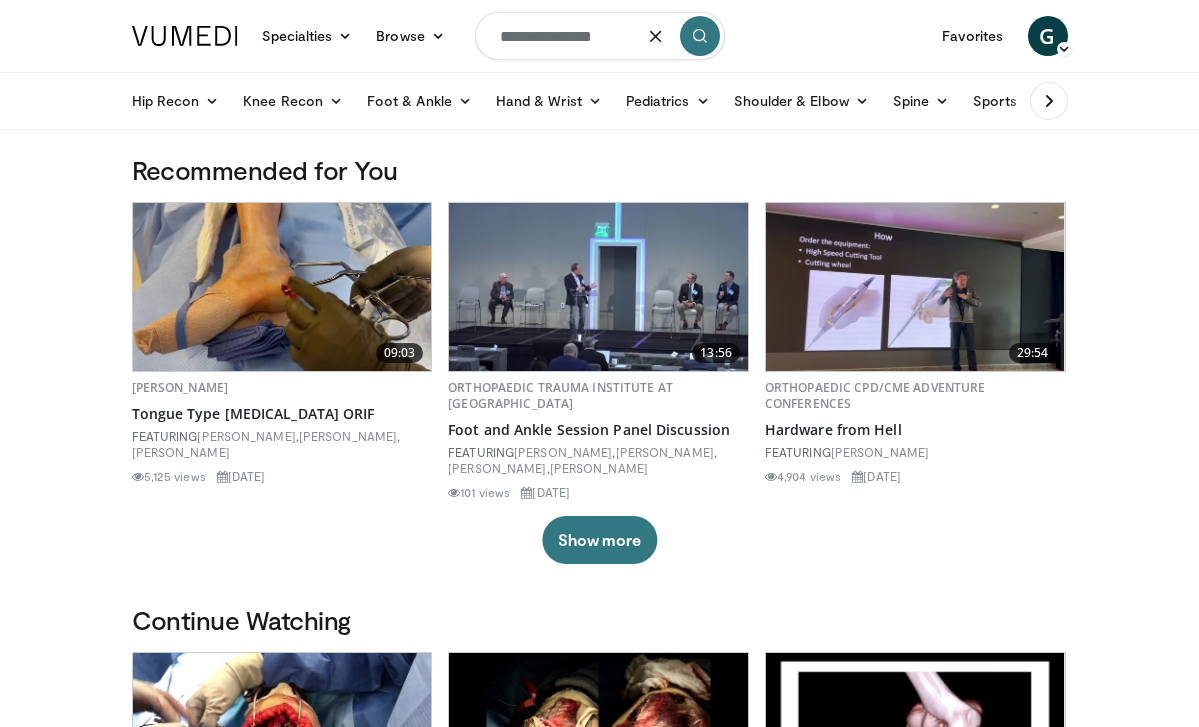 type on "**********" 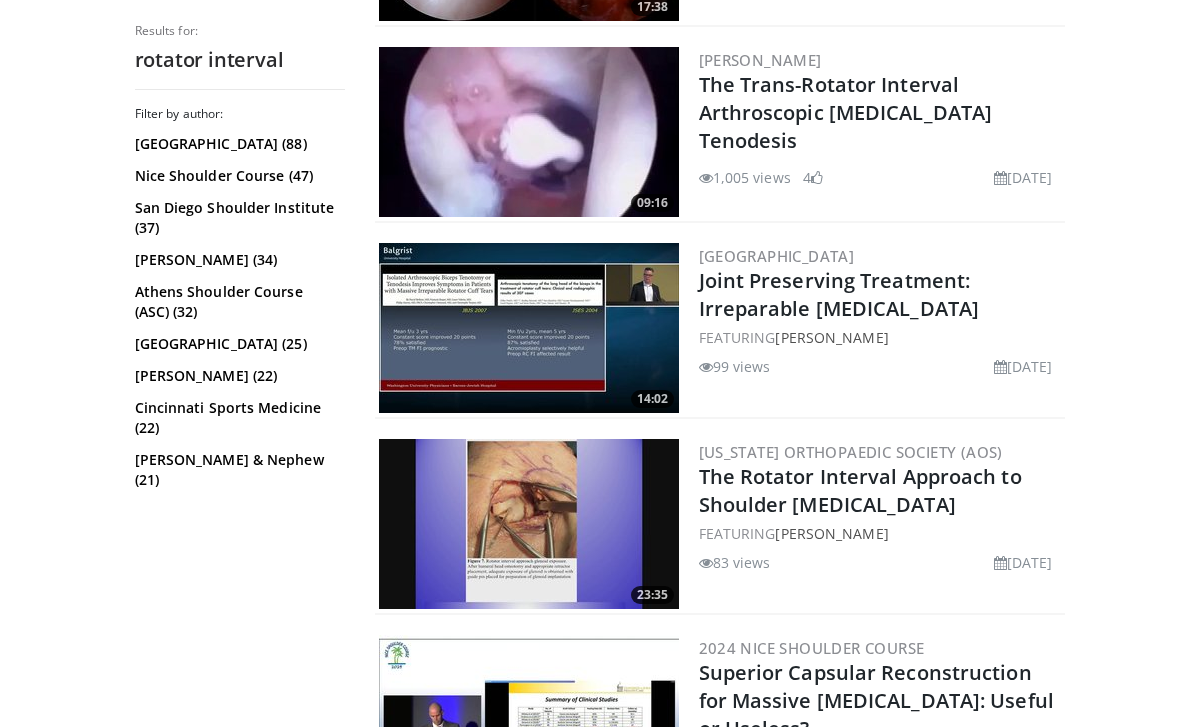 scroll, scrollTop: 3039, scrollLeft: 0, axis: vertical 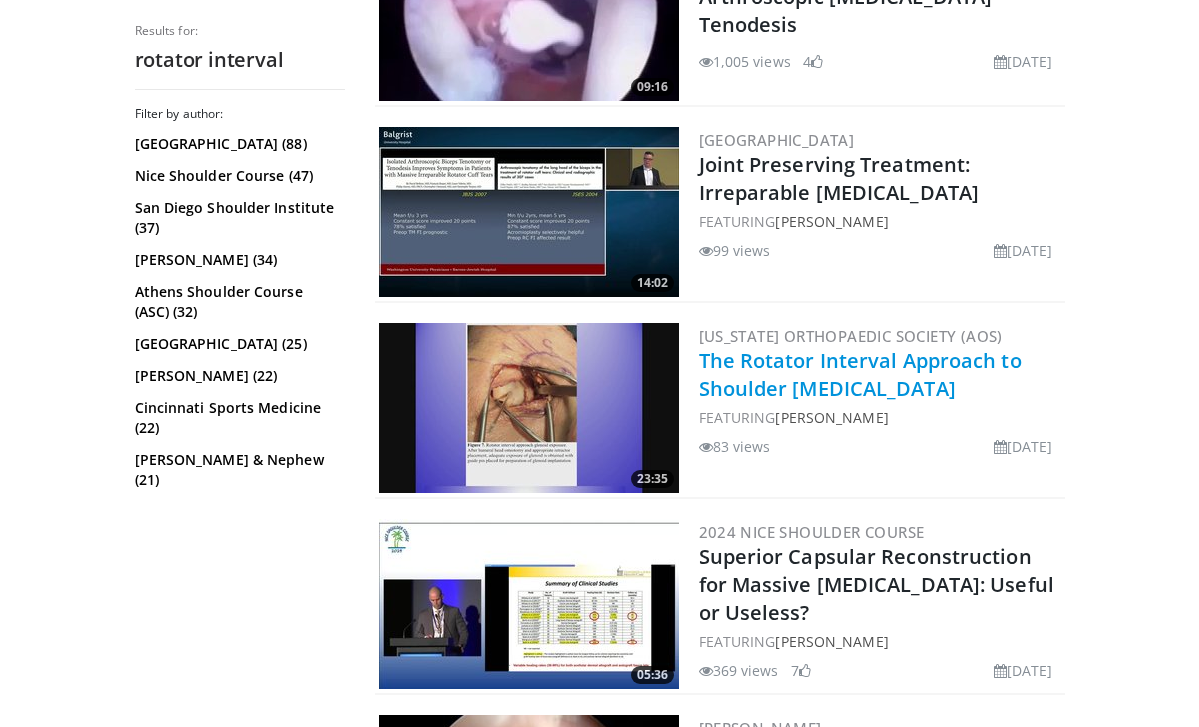 click on "The Rotator Interval Approach to Shoulder [MEDICAL_DATA]" at bounding box center [860, 374] 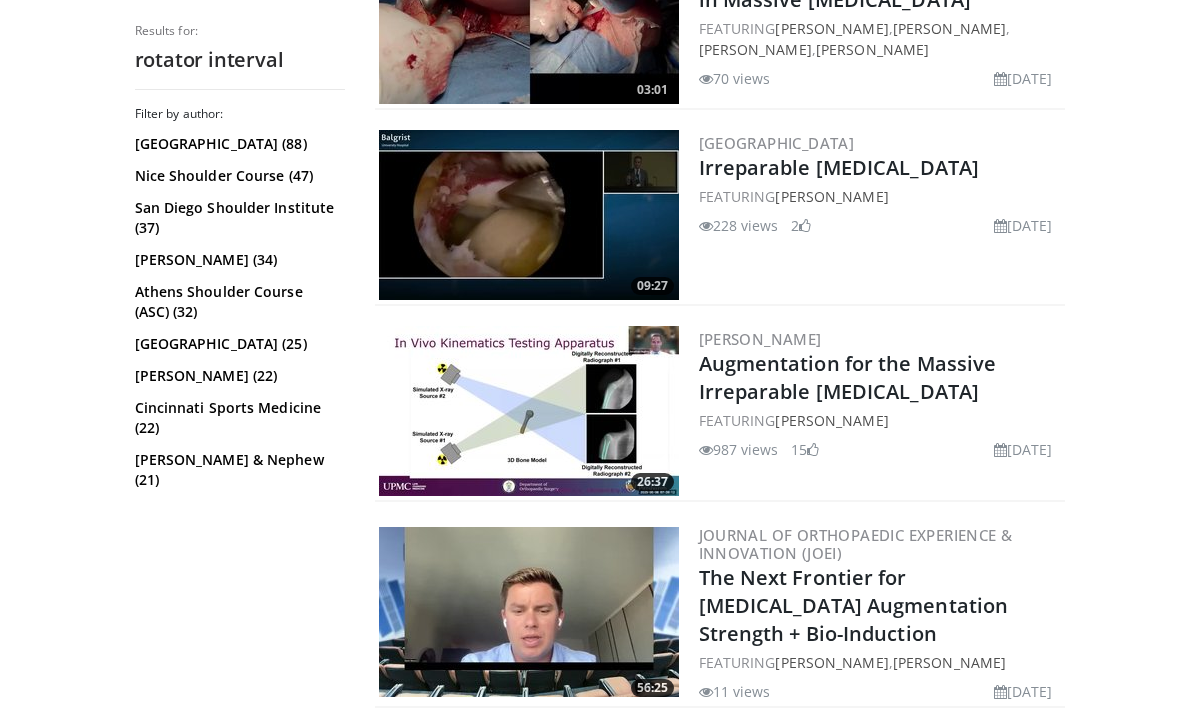 scroll, scrollTop: 4868, scrollLeft: 0, axis: vertical 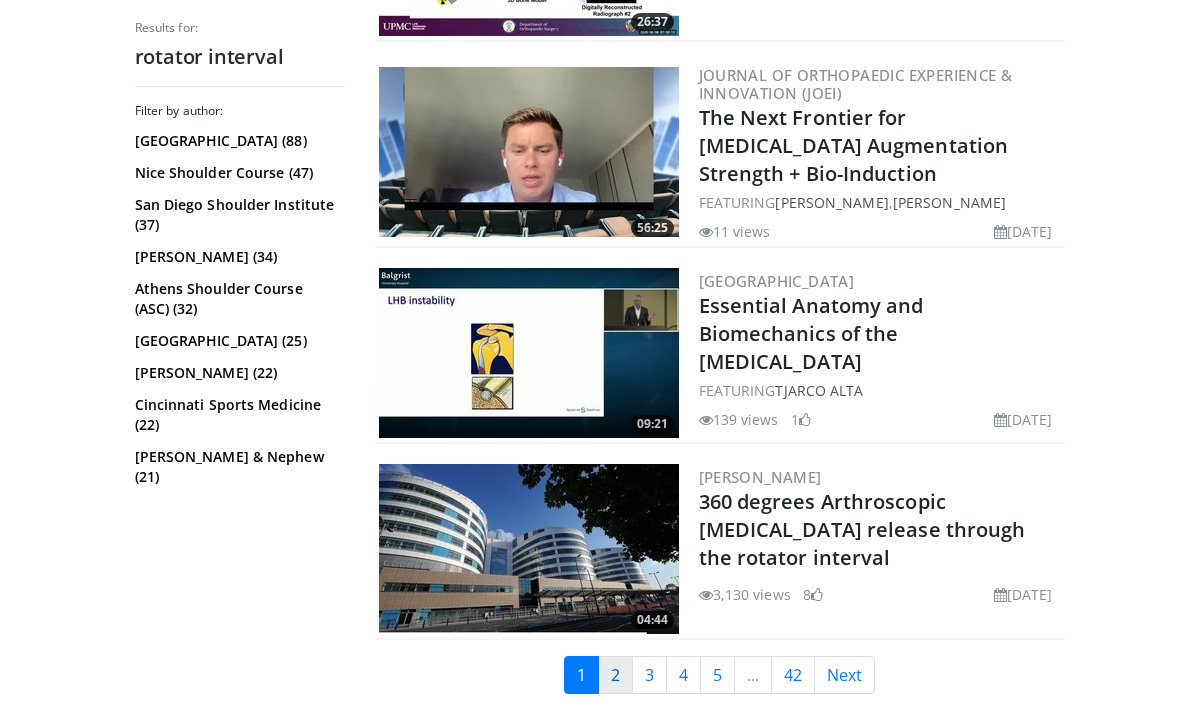 click on "2" at bounding box center [615, 675] 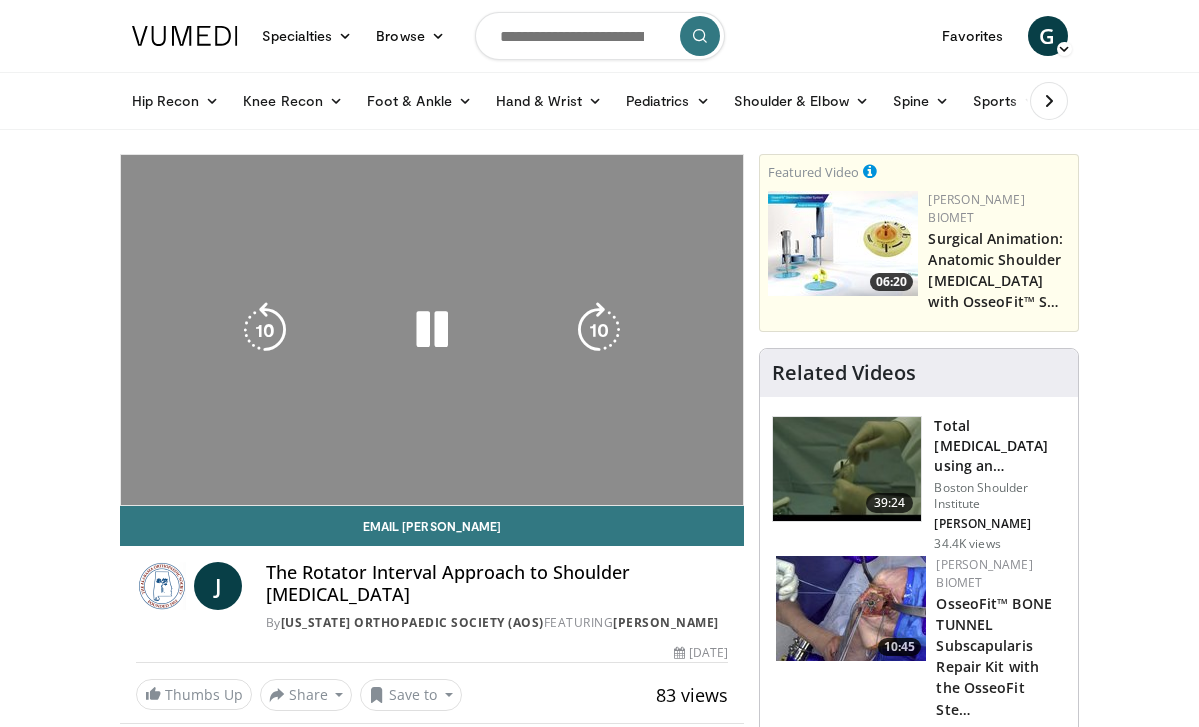 scroll, scrollTop: 0, scrollLeft: 0, axis: both 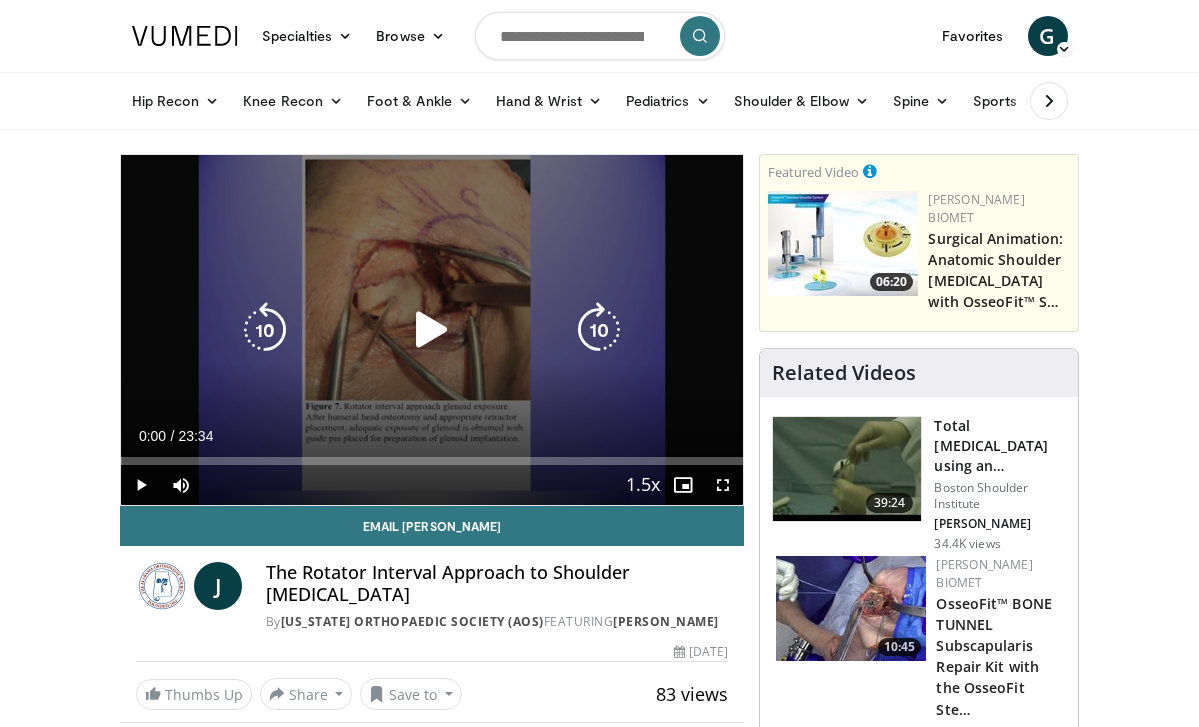 click at bounding box center [432, 330] 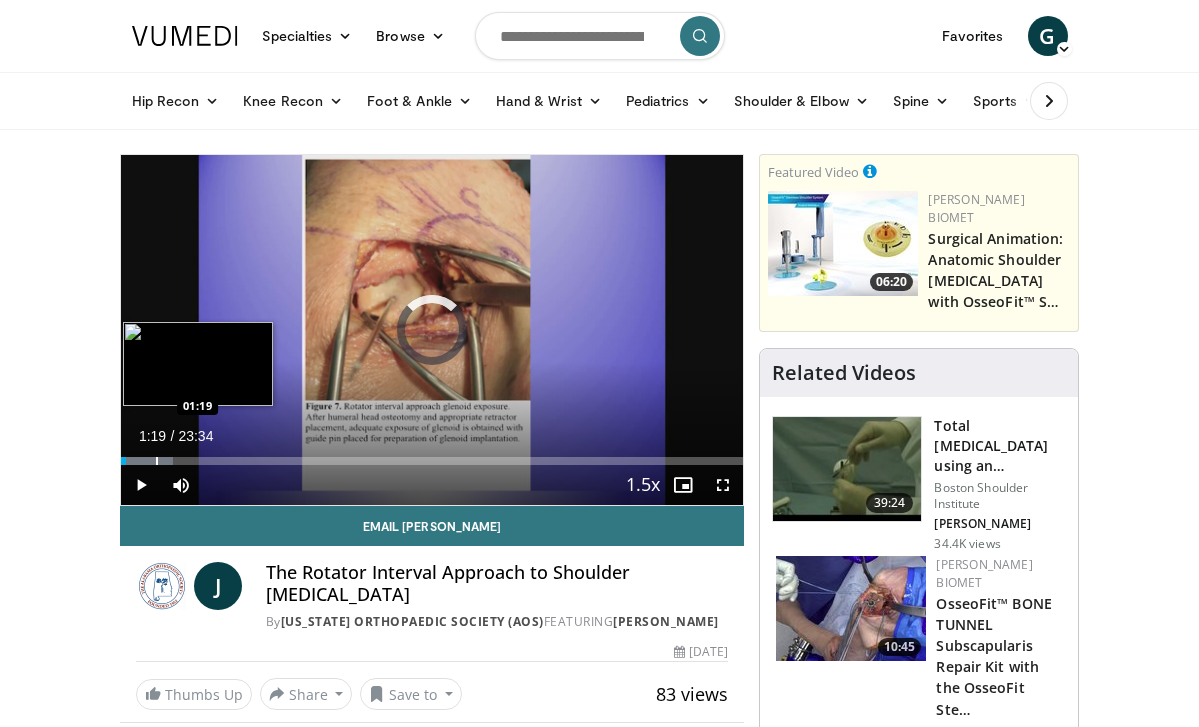 click at bounding box center [157, 461] 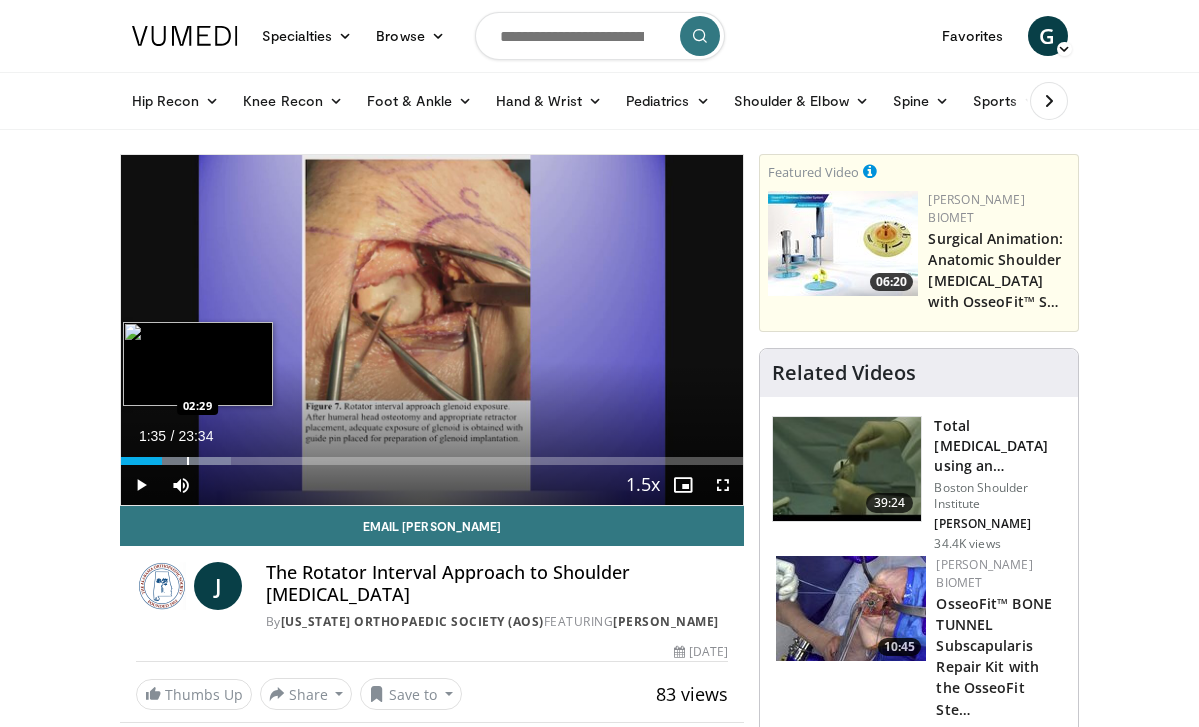 click at bounding box center [188, 461] 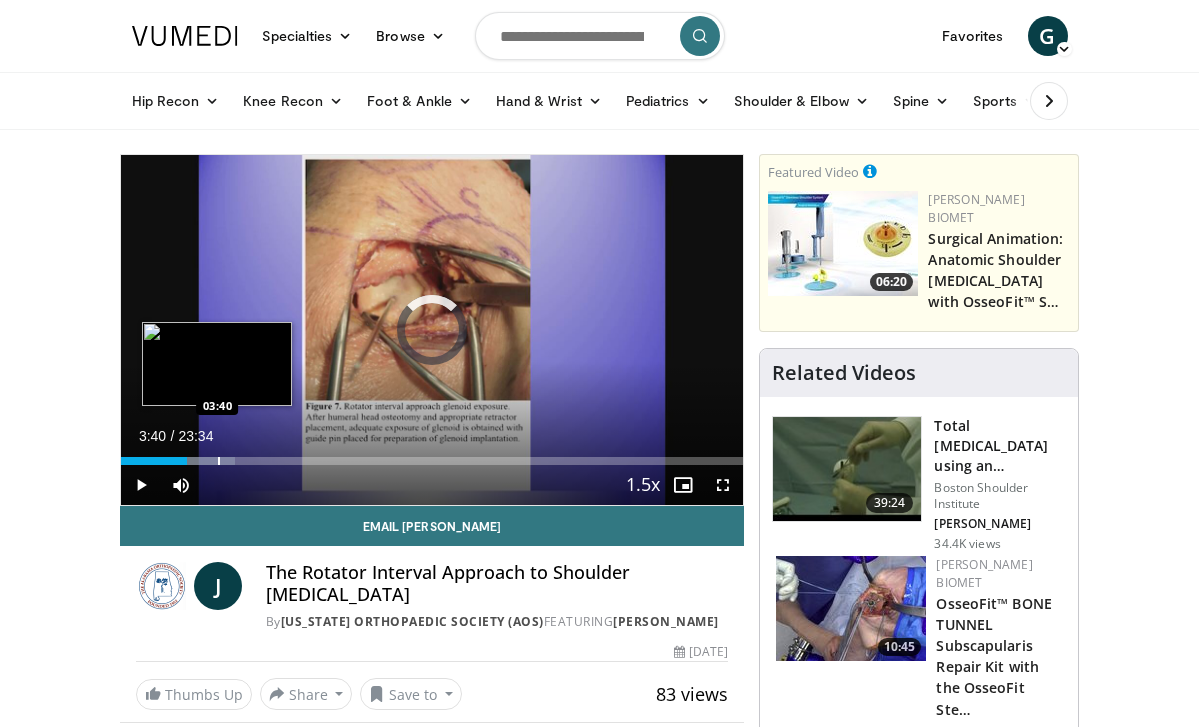 click at bounding box center [219, 461] 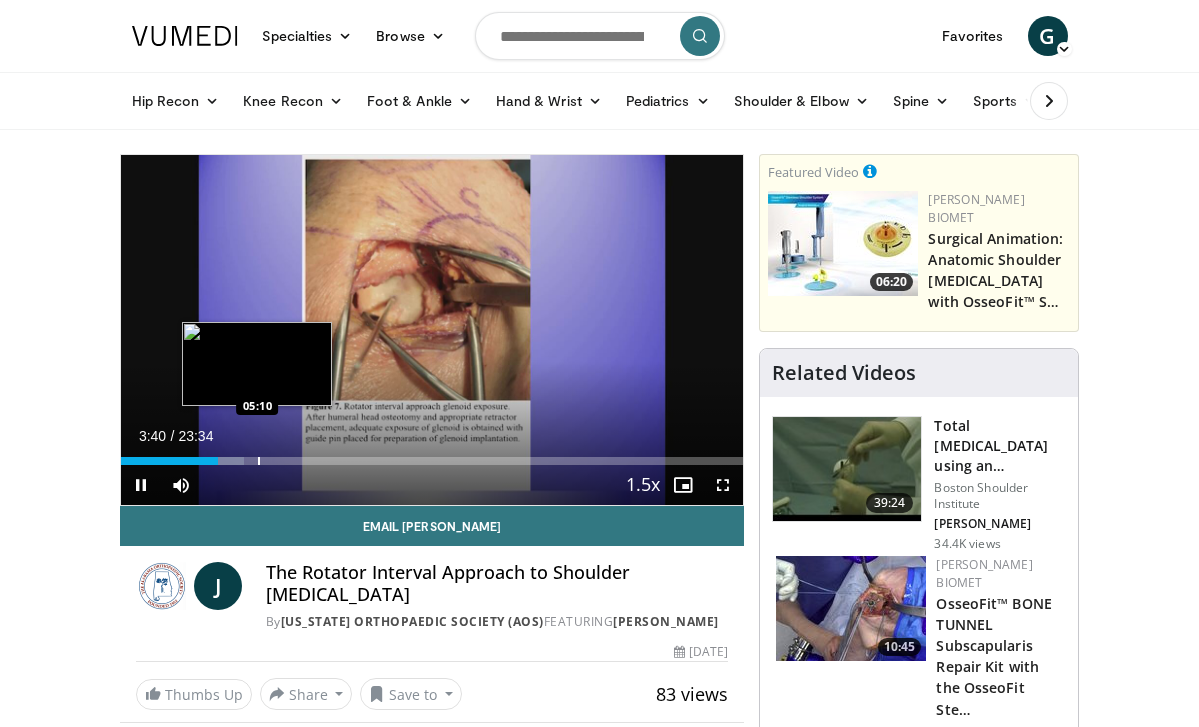 click at bounding box center [259, 461] 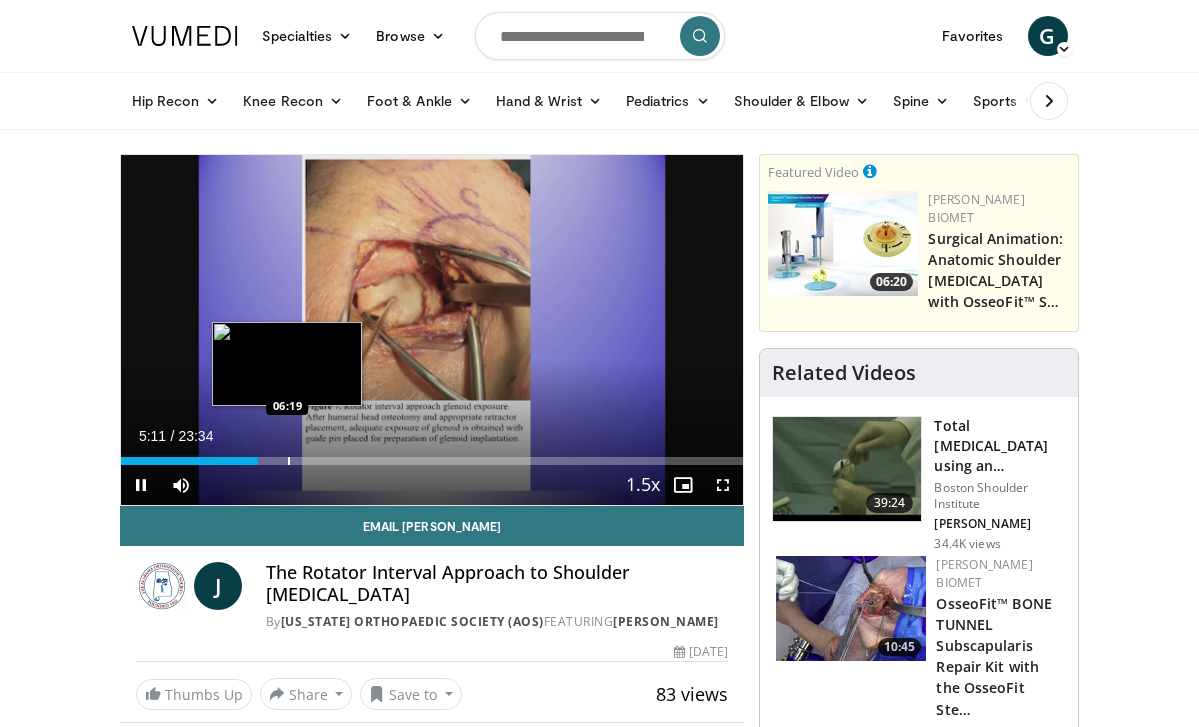 click on "**********" at bounding box center (432, 330) 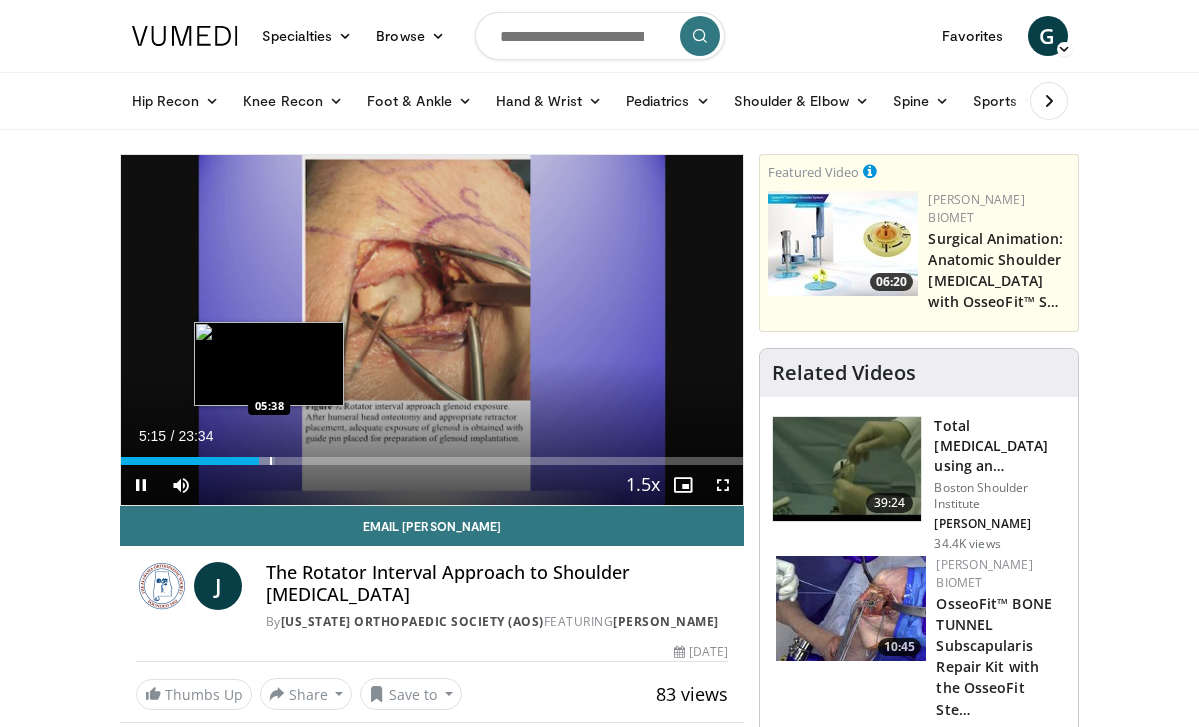 click at bounding box center [271, 461] 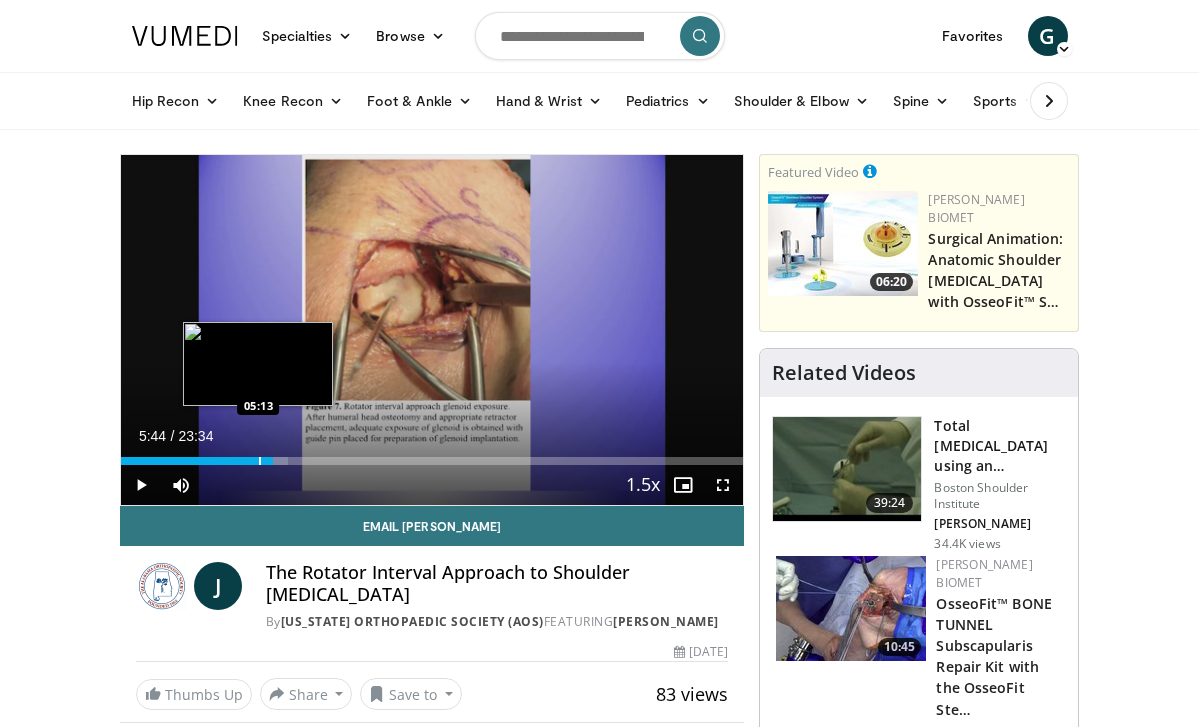 click at bounding box center (260, 461) 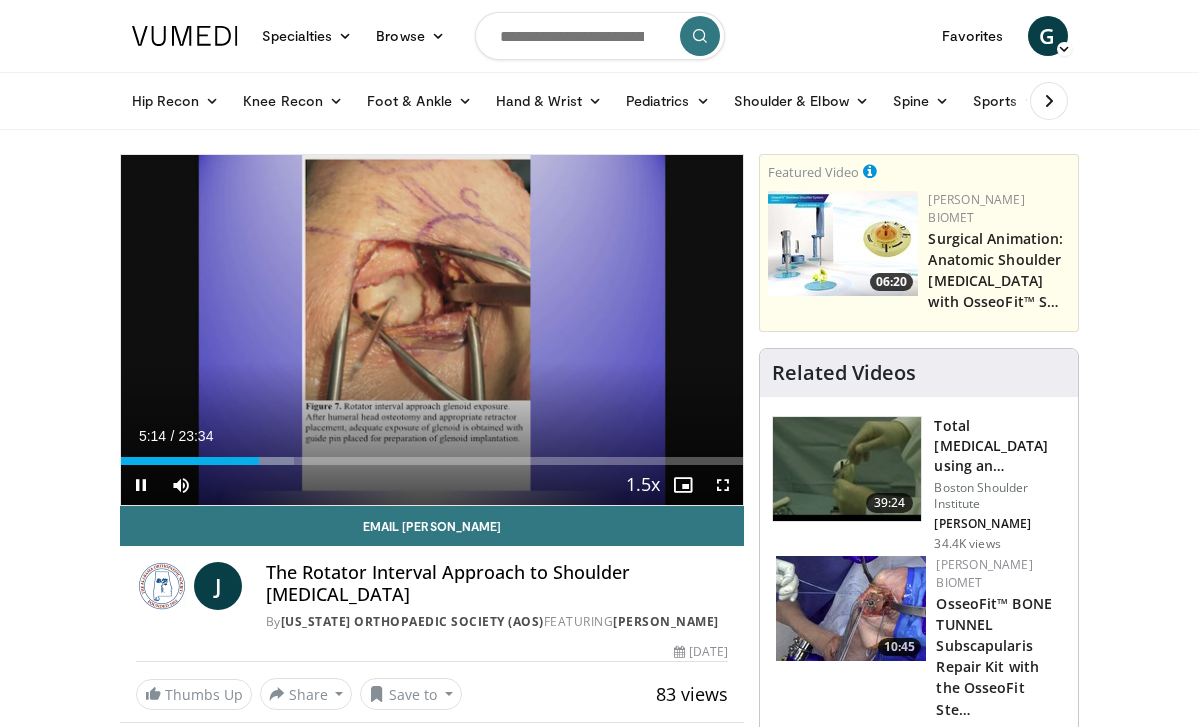 click at bounding box center [141, 485] 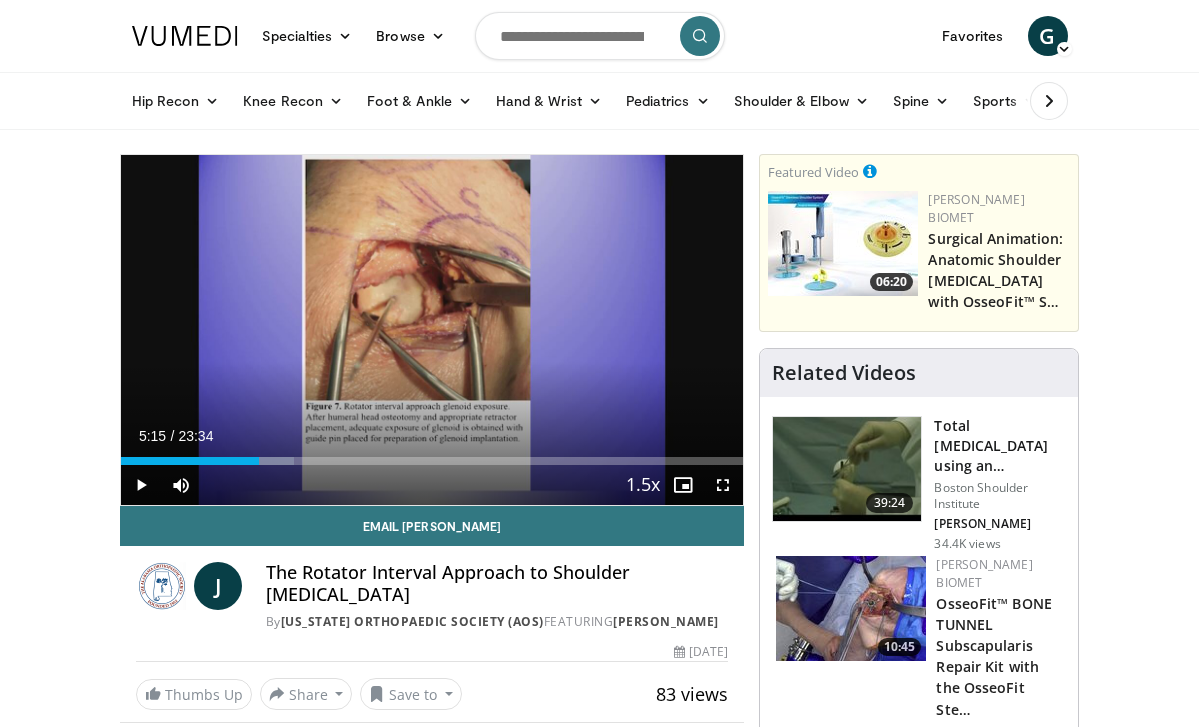 click at bounding box center (141, 485) 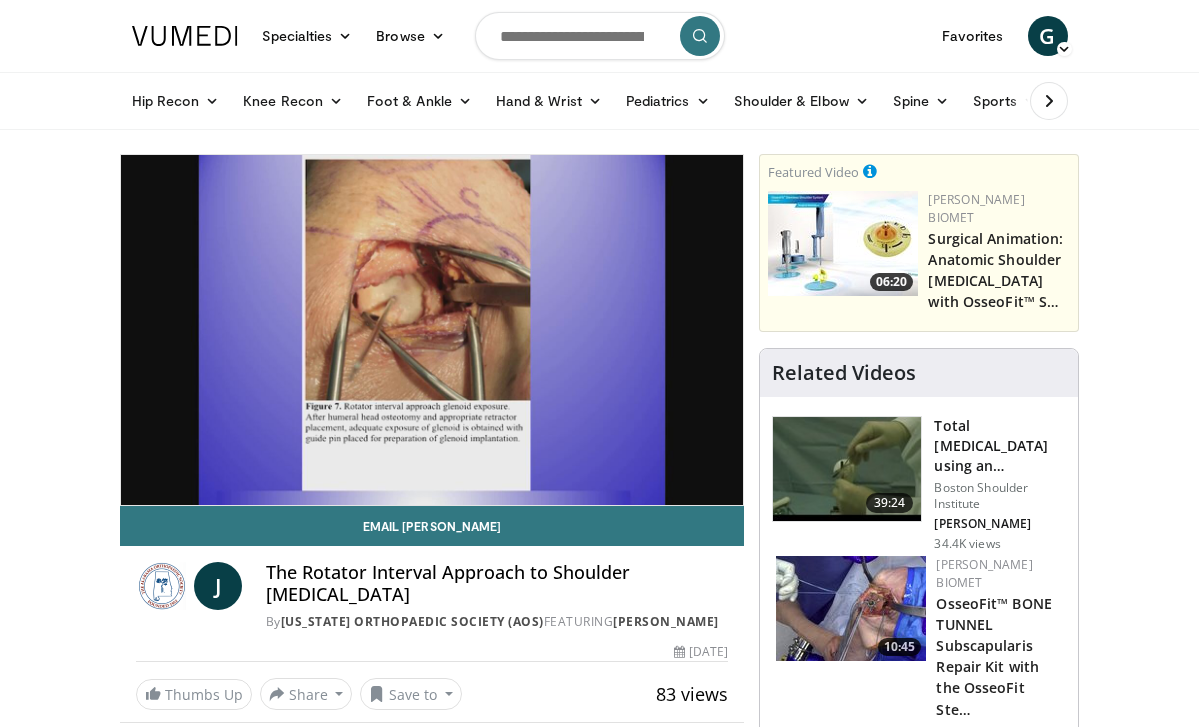 click on "10 seconds
Tap to unmute" at bounding box center (432, 330) 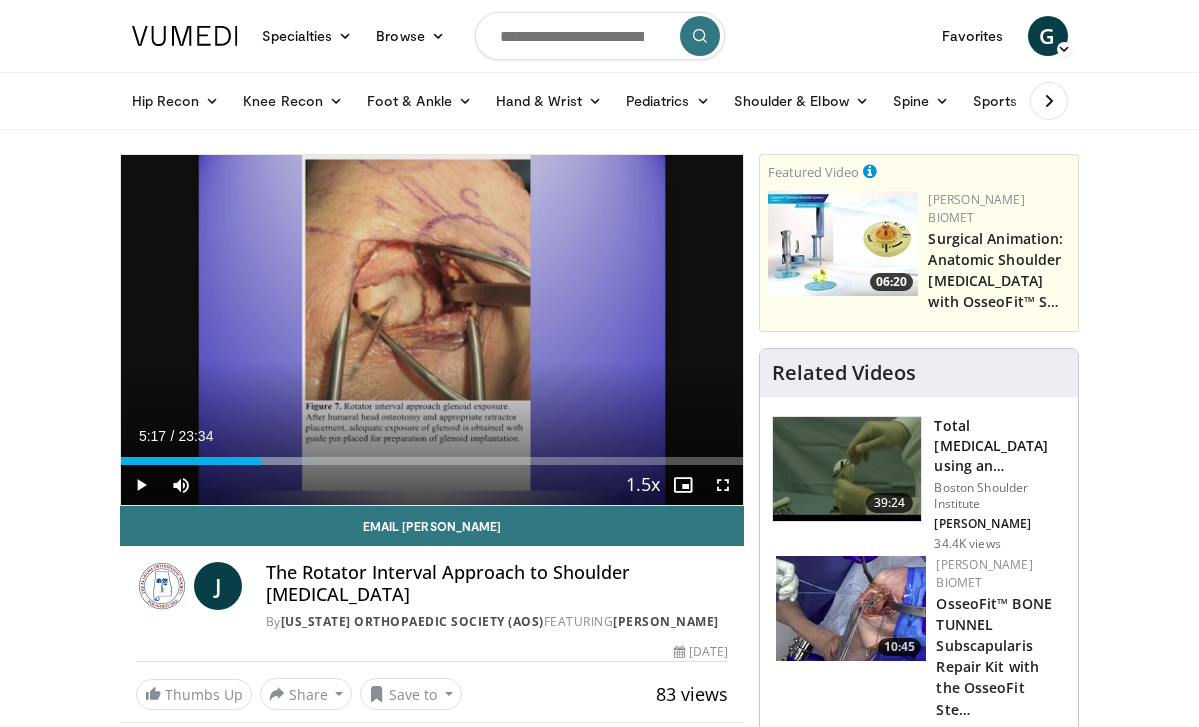 click at bounding box center (141, 485) 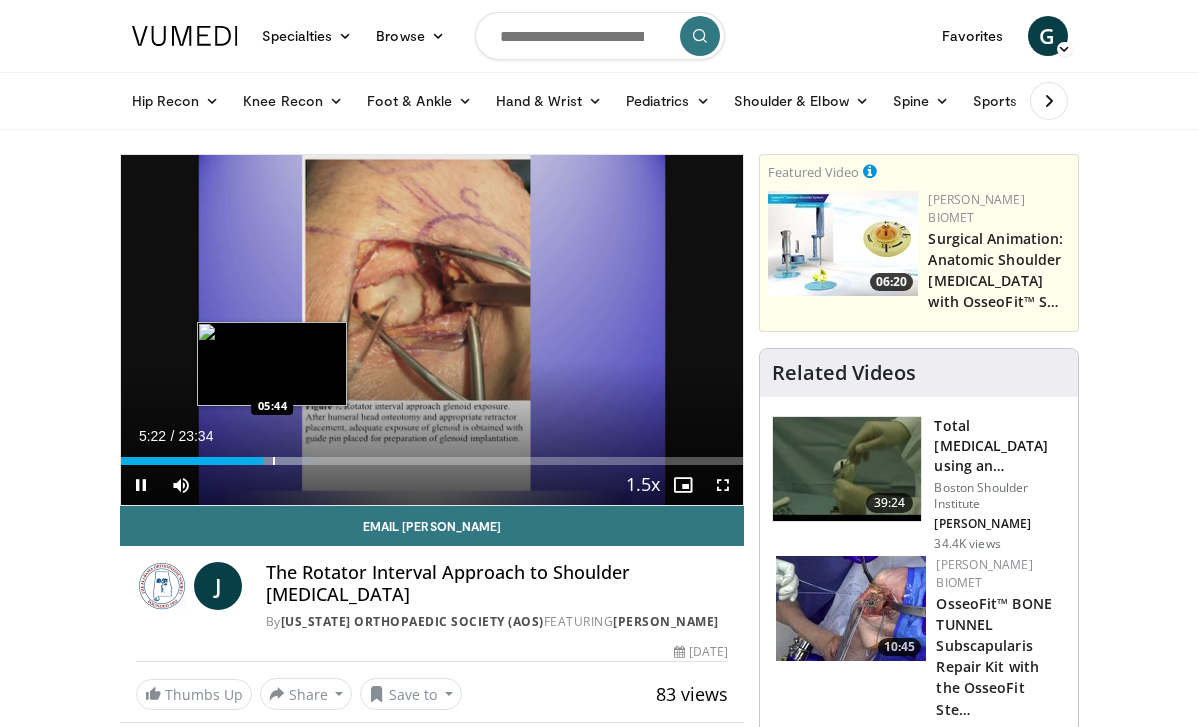 click at bounding box center (274, 461) 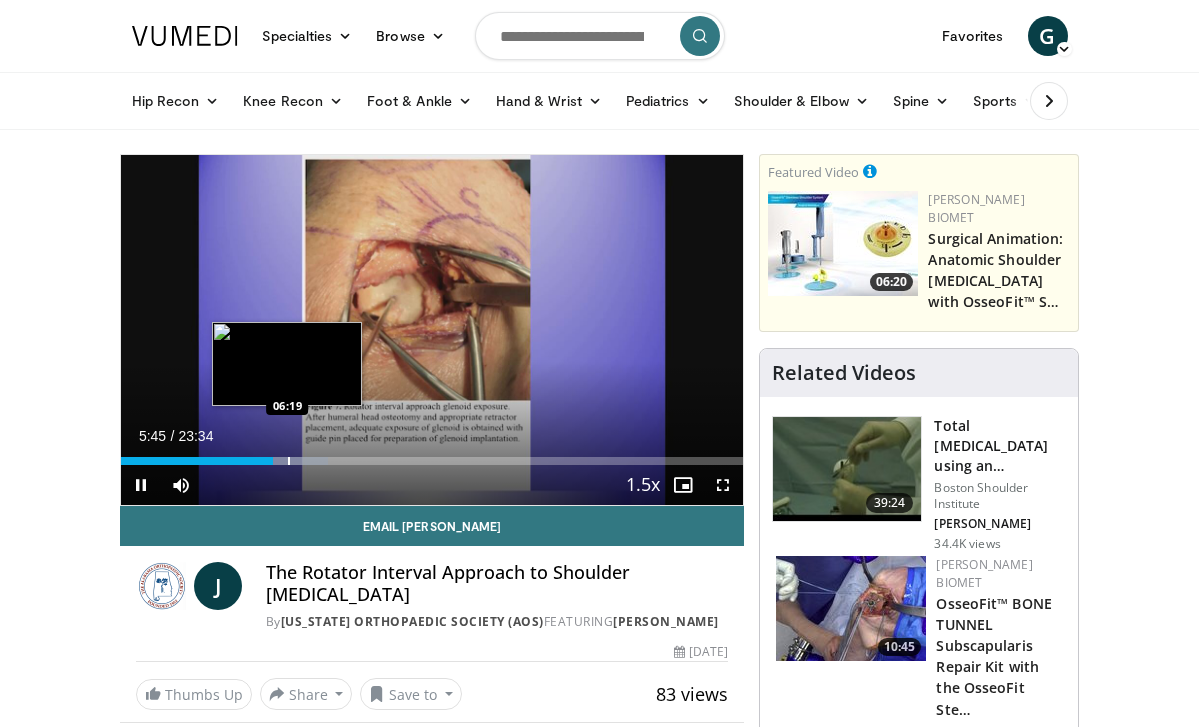 click at bounding box center (289, 461) 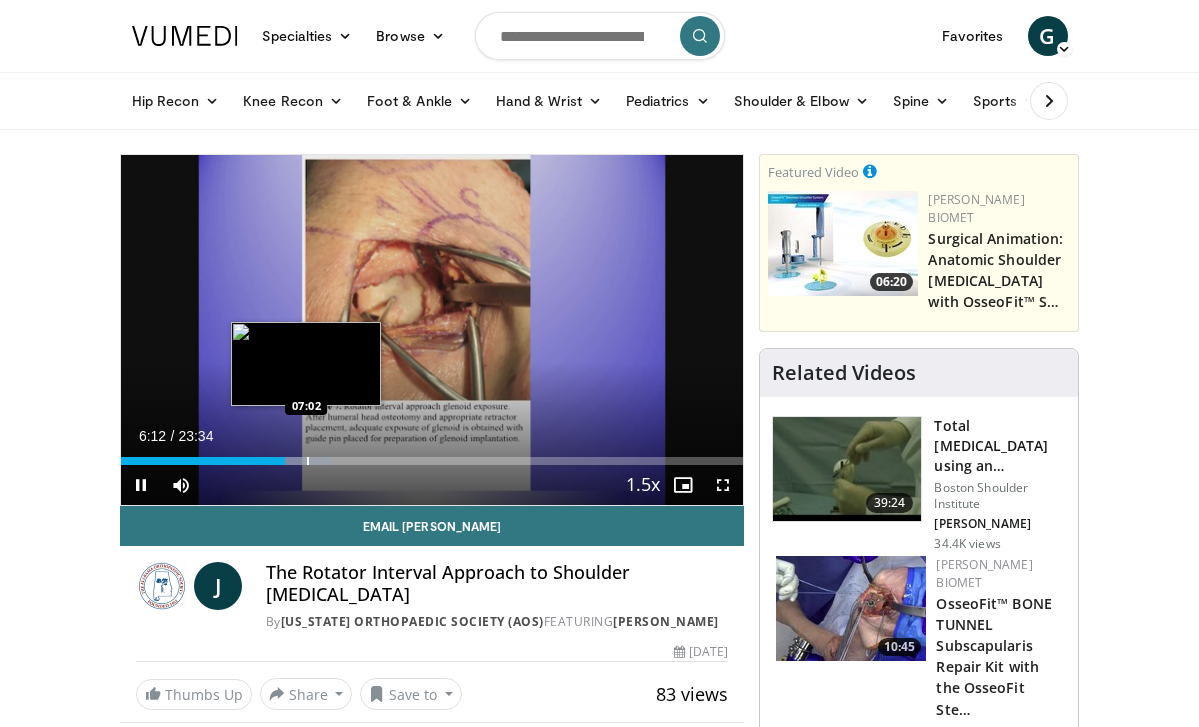 click at bounding box center (308, 461) 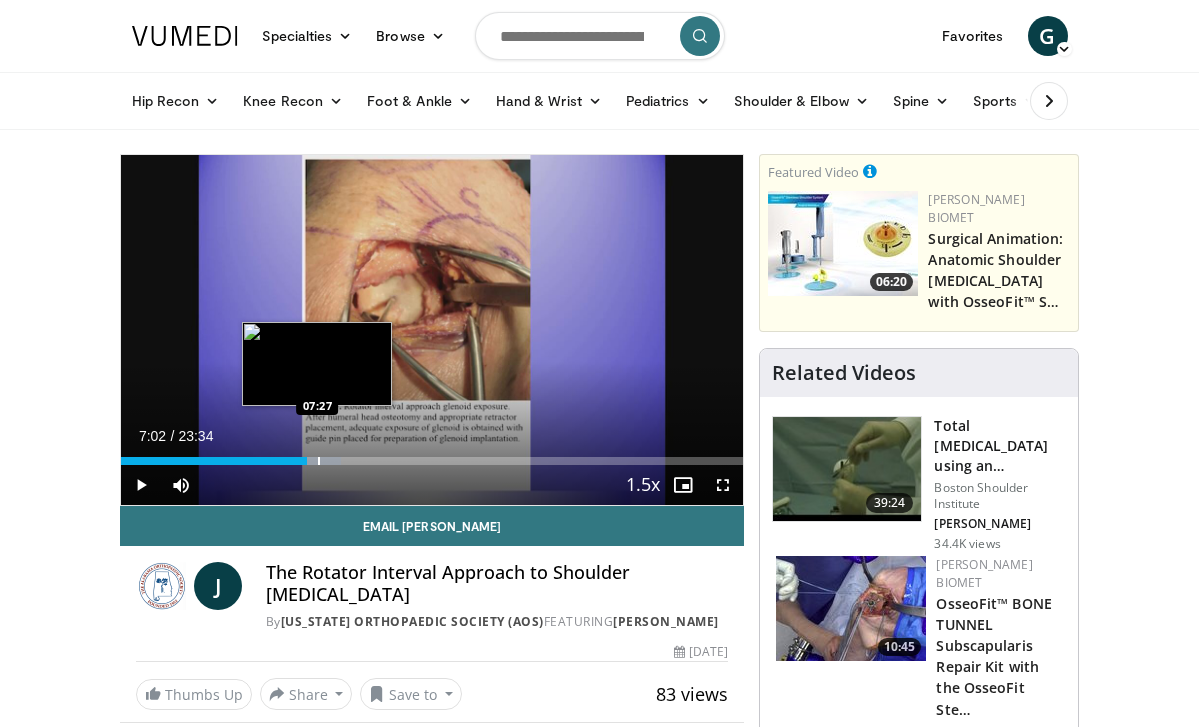 click at bounding box center [319, 461] 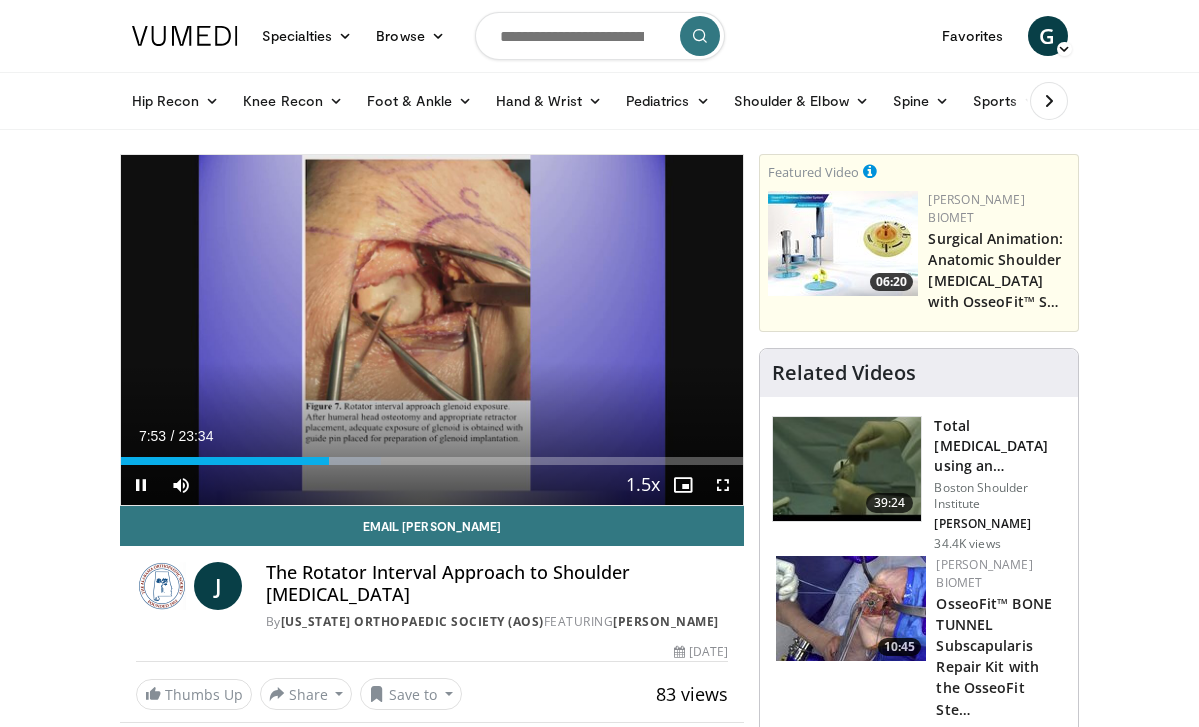 click on "Current Time  7:53 / Duration  23:34 Pause Skip Backward Skip Forward Mute 25% Loaded :  41.76% 07:53 08:17 Stream Type  LIVE Seek to live, currently behind live LIVE   1.5x Playback Rate 0.5x 0.75x 1x 1.25x 1.5x , selected 1.75x 2x Chapters Chapters Descriptions descriptions off , selected Captions captions off , selected Audio Track en (Main) , selected Fullscreen Enable picture-in-picture mode" at bounding box center (432, 485) 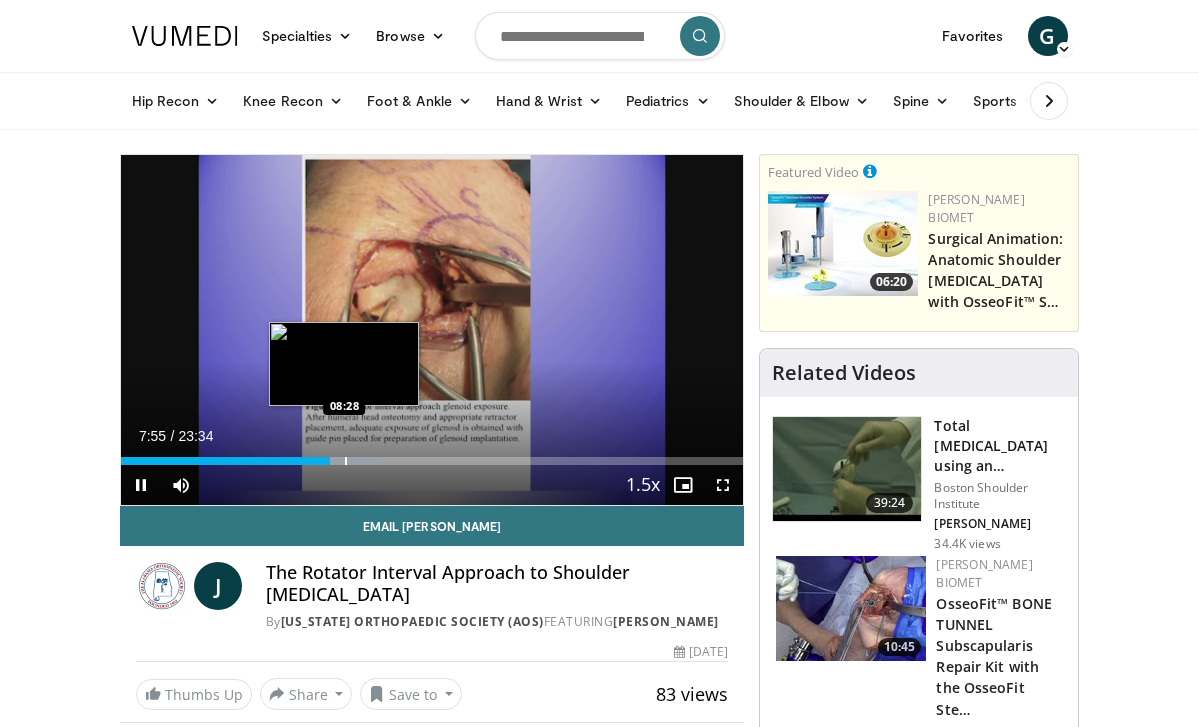 click at bounding box center [346, 461] 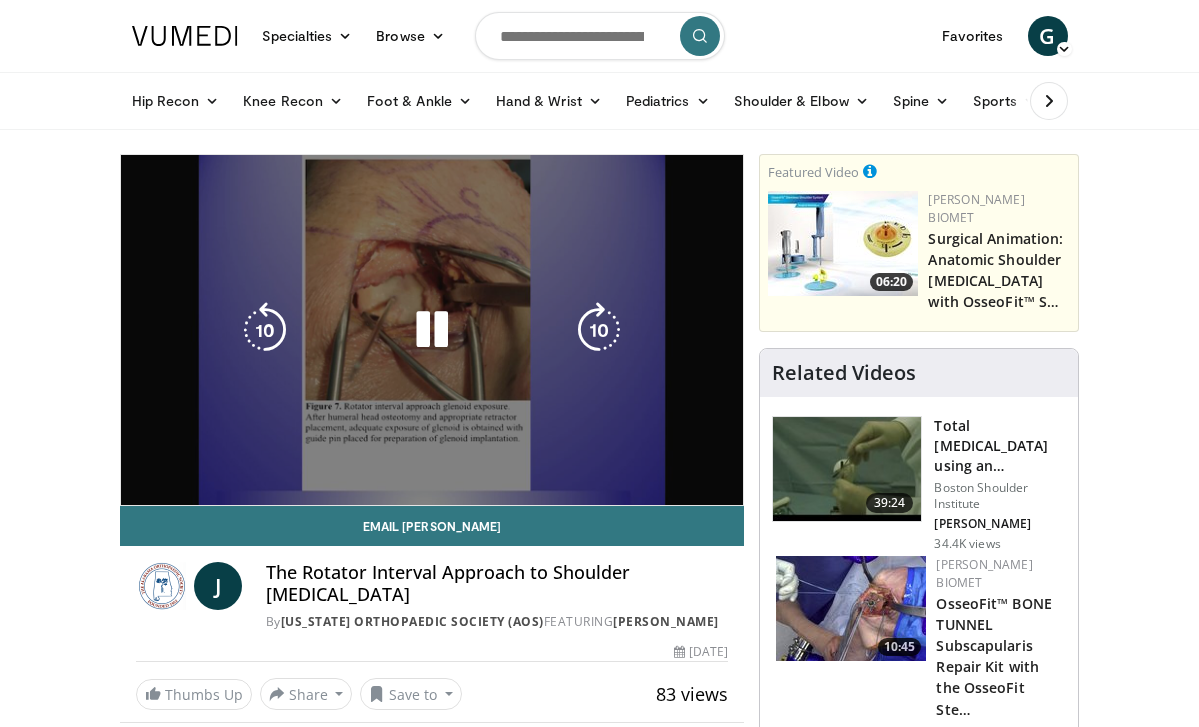 click on "10 seconds
Tap to unmute" at bounding box center [432, 330] 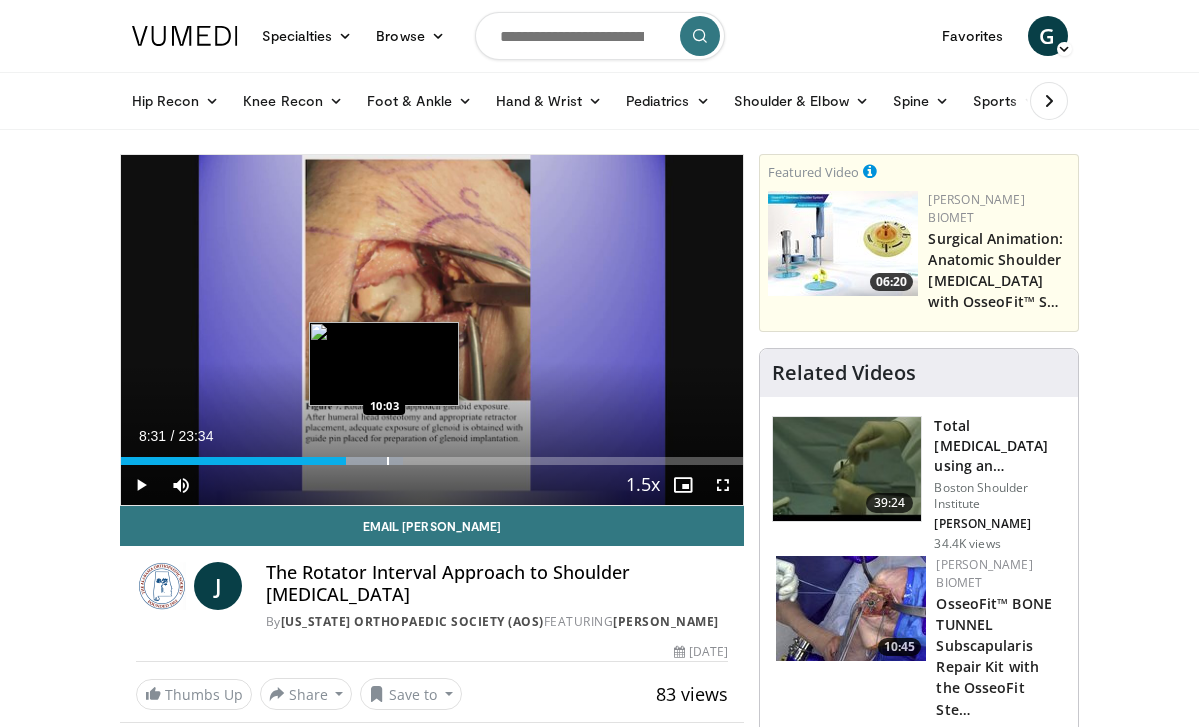 click at bounding box center [388, 461] 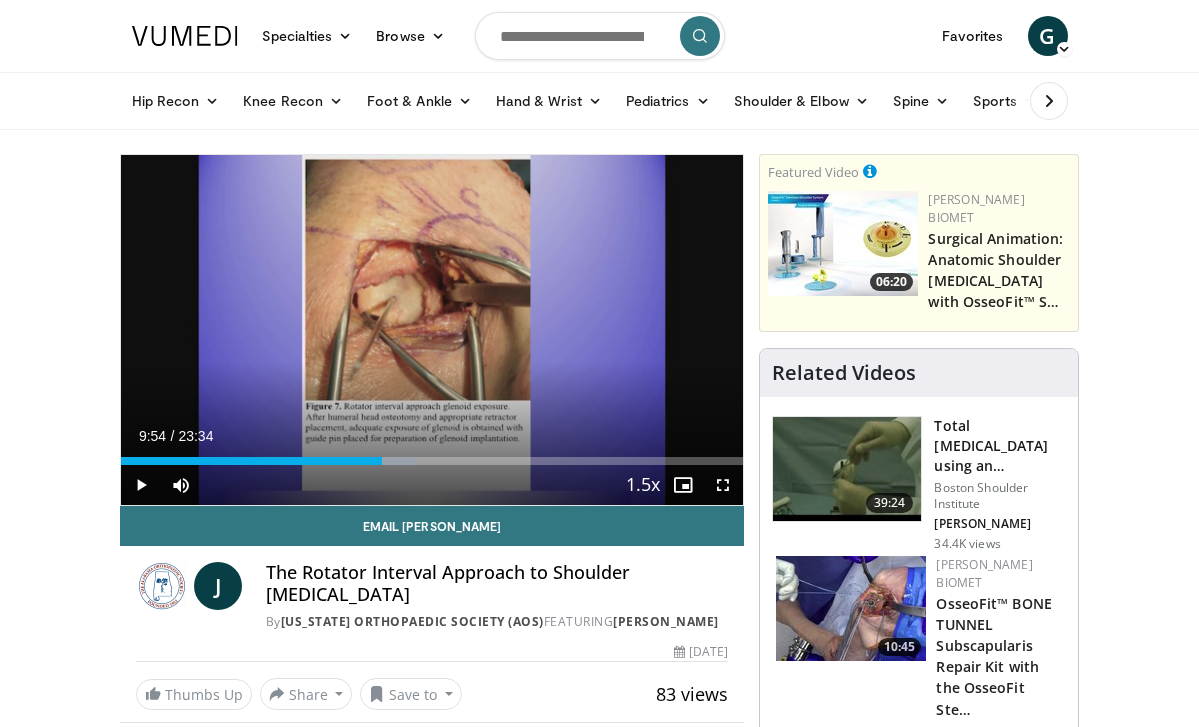 click at bounding box center (141, 485) 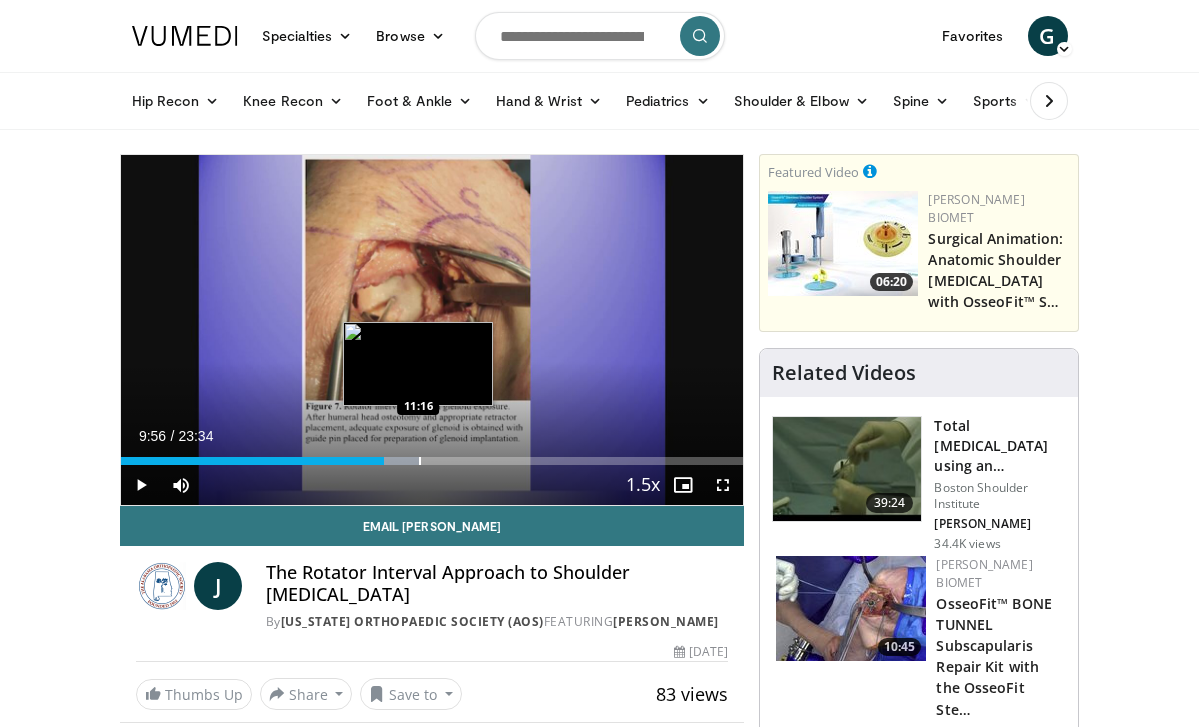 click at bounding box center [420, 461] 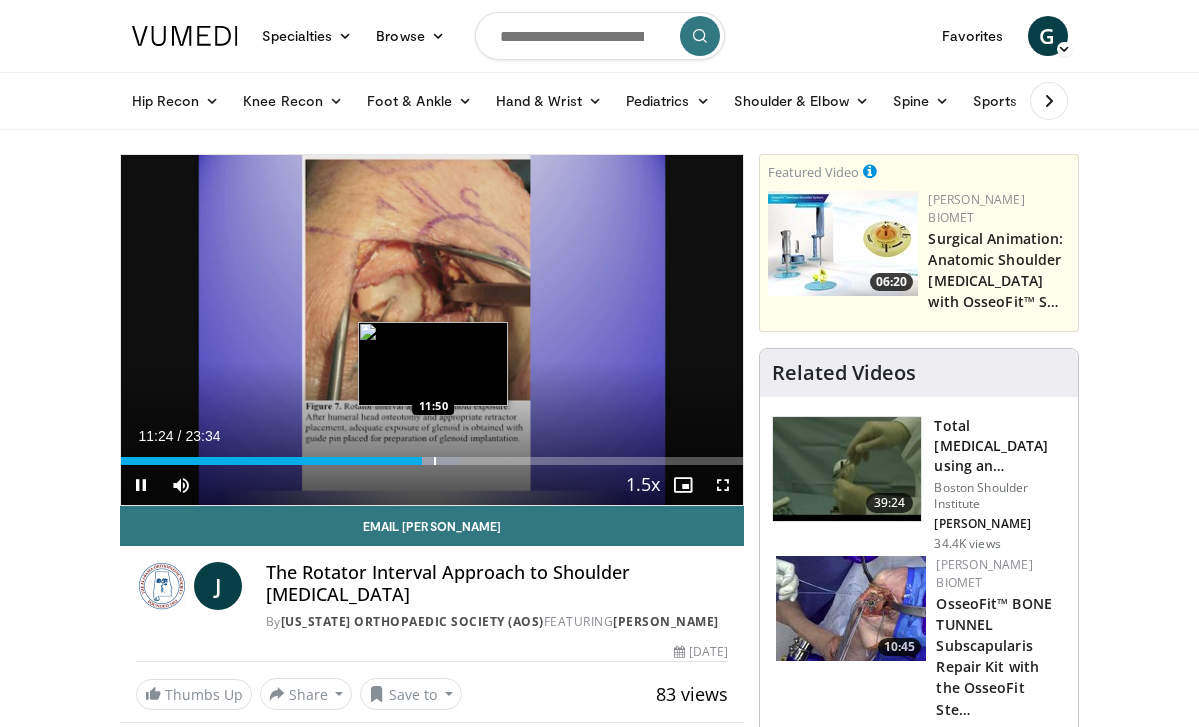click on "Loaded :  54.50% 11:24 11:50" at bounding box center (432, 455) 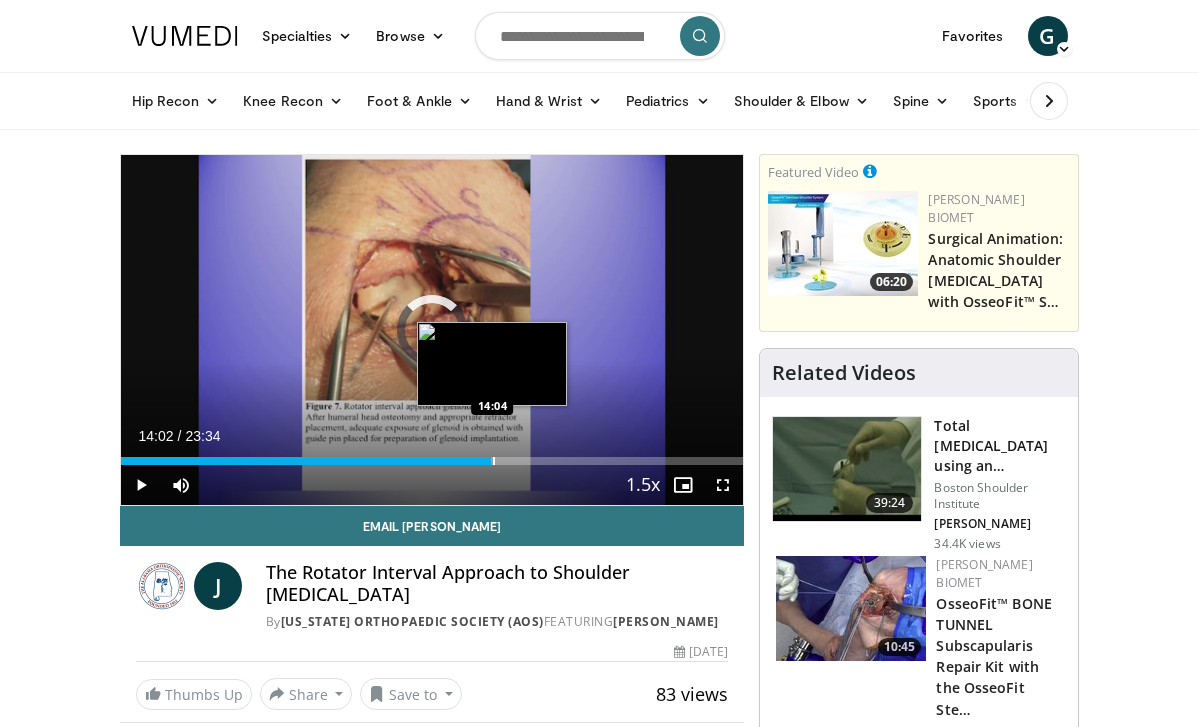 click on "Loaded :  56.63% 12:04 14:04" at bounding box center [432, 461] 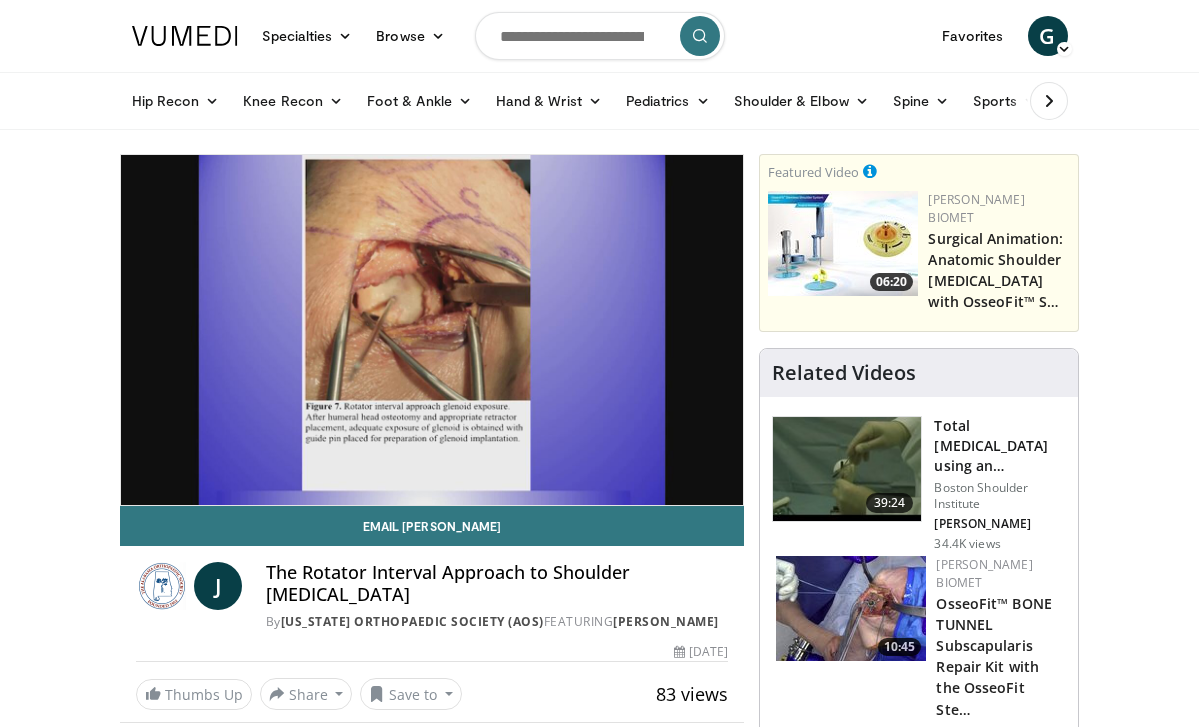 scroll, scrollTop: 3, scrollLeft: 0, axis: vertical 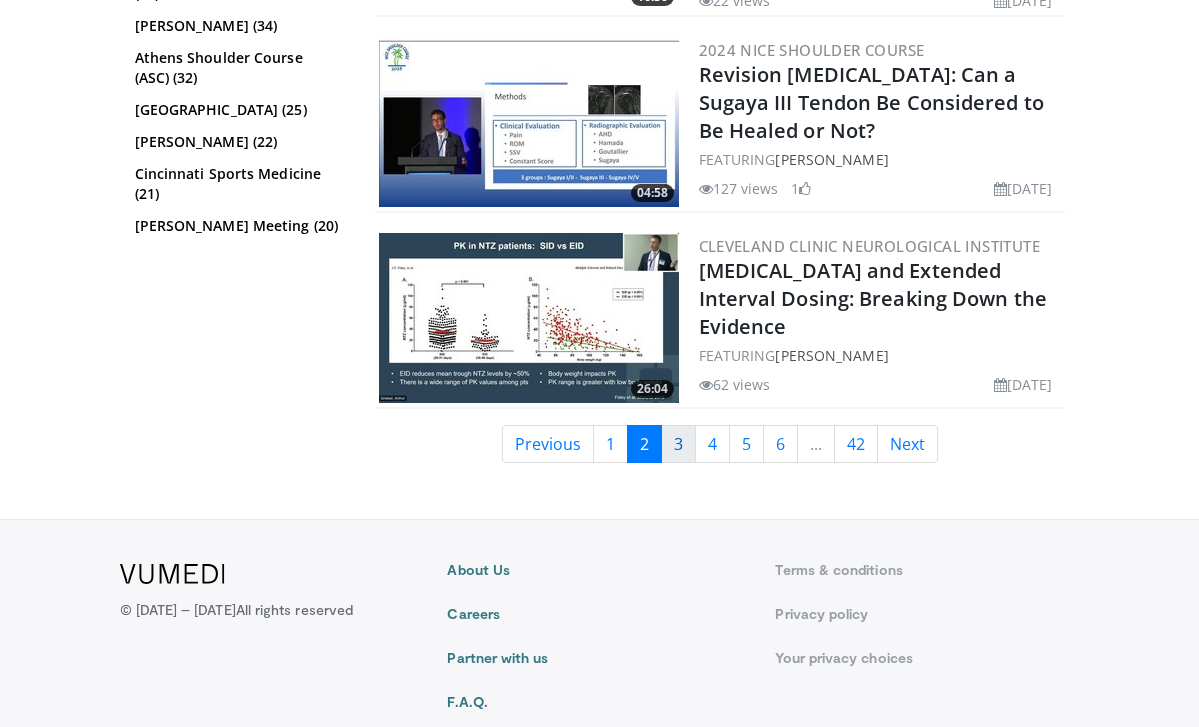 click on "3" at bounding box center [678, 444] 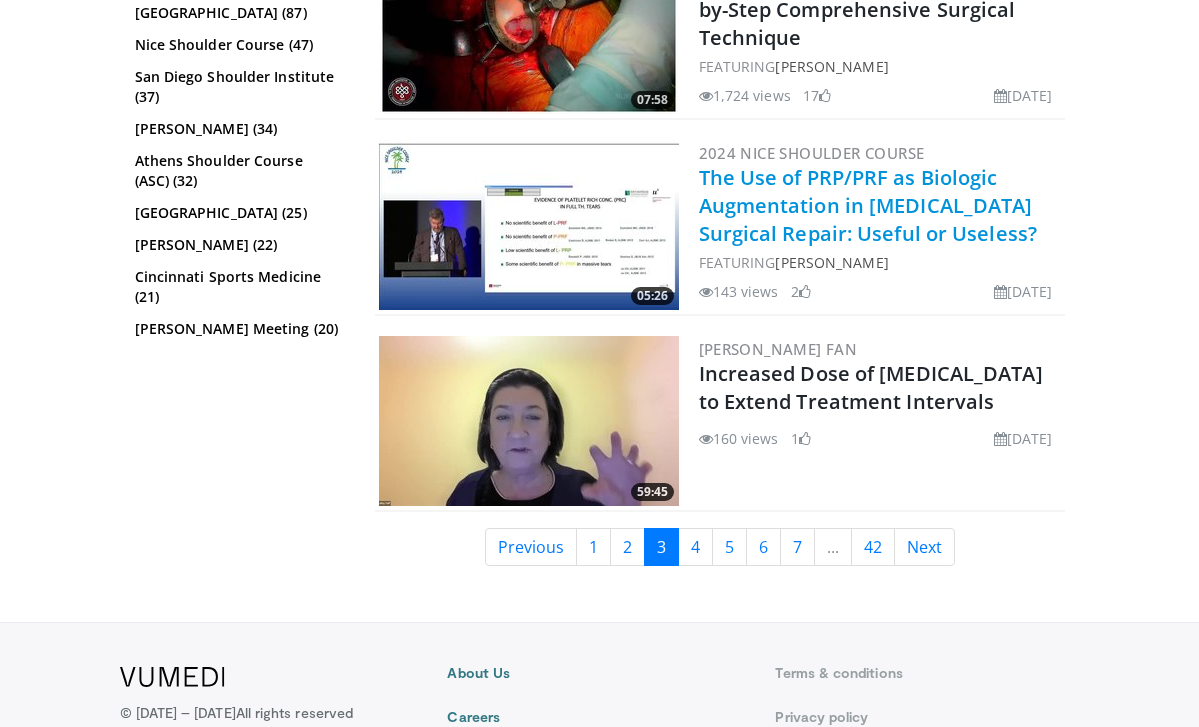 scroll, scrollTop: 5114, scrollLeft: 0, axis: vertical 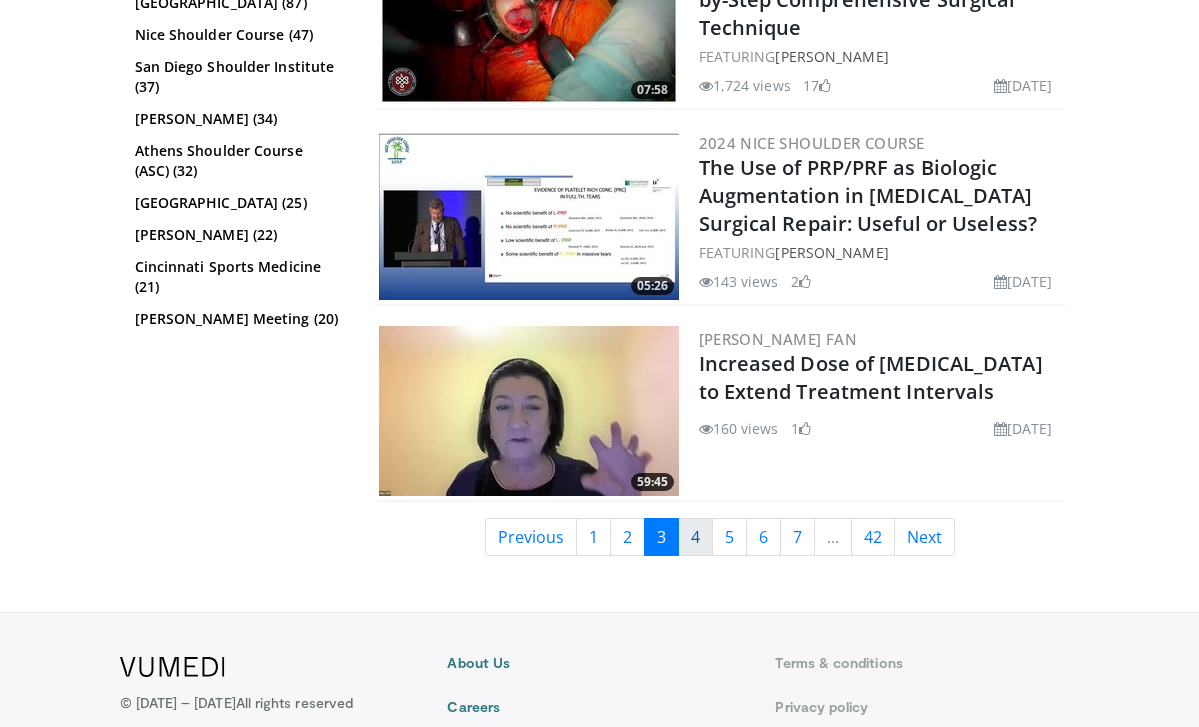 click on "4" at bounding box center [695, 537] 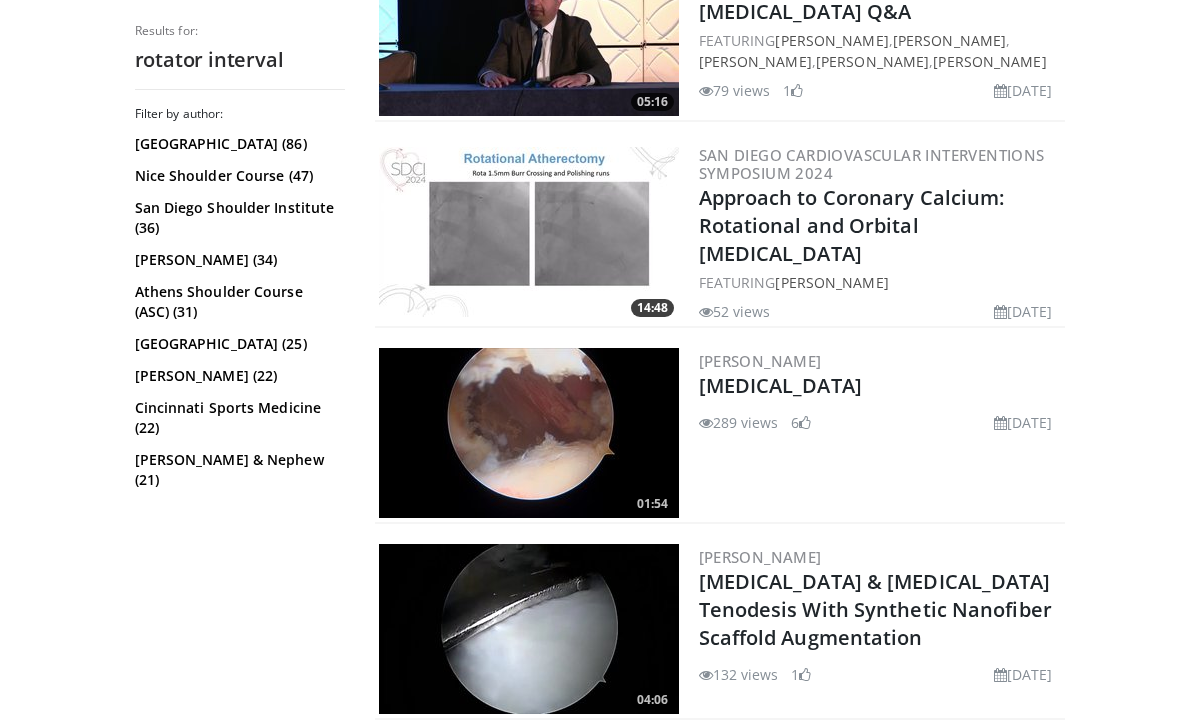 scroll, scrollTop: 4961, scrollLeft: 0, axis: vertical 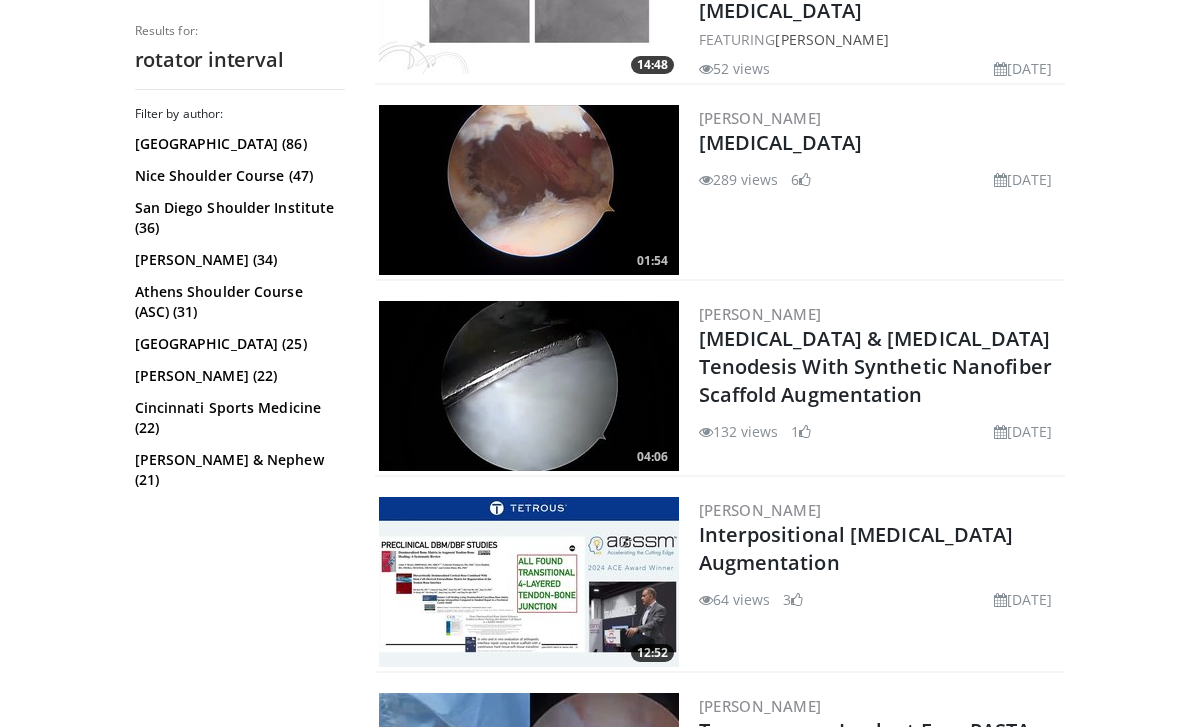 click on "5" at bounding box center (712, 904) 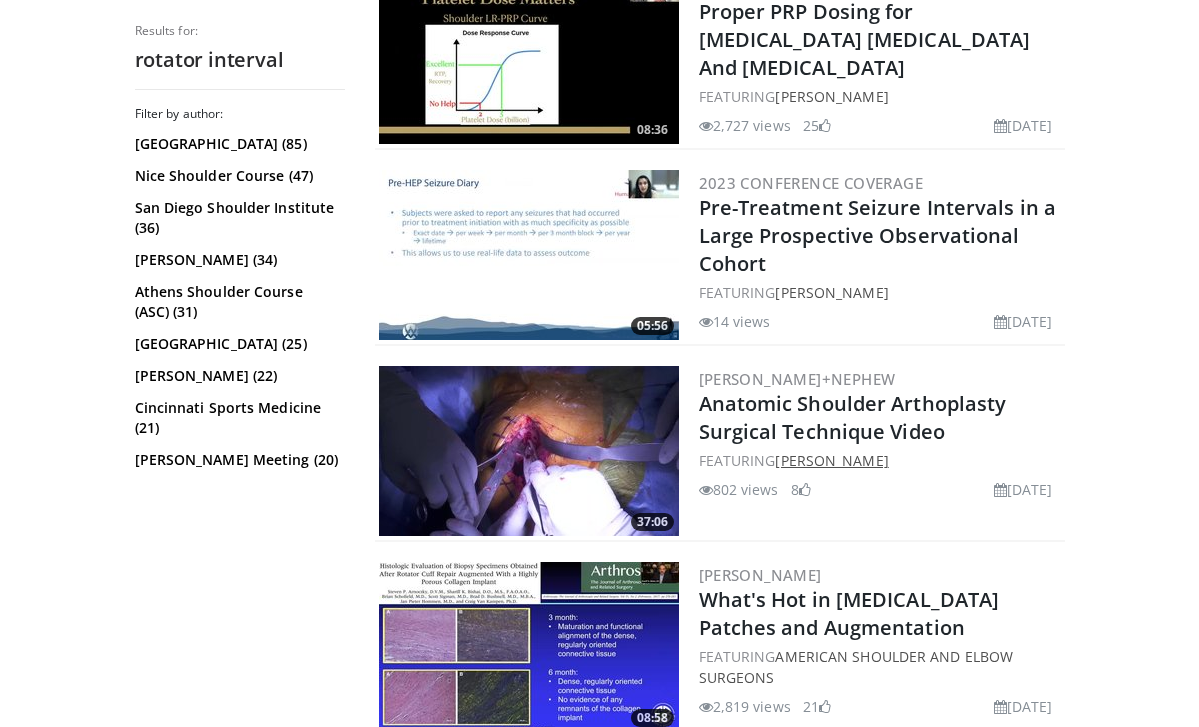 scroll, scrollTop: 4956, scrollLeft: 0, axis: vertical 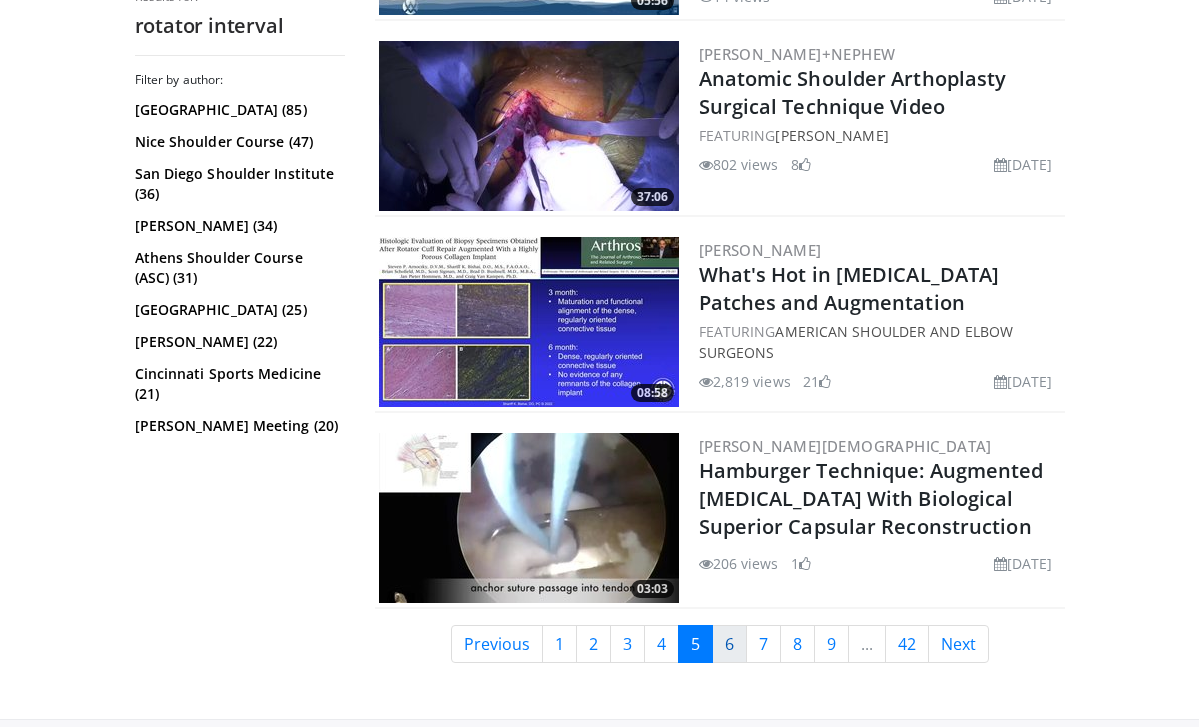 click on "6" at bounding box center [729, 644] 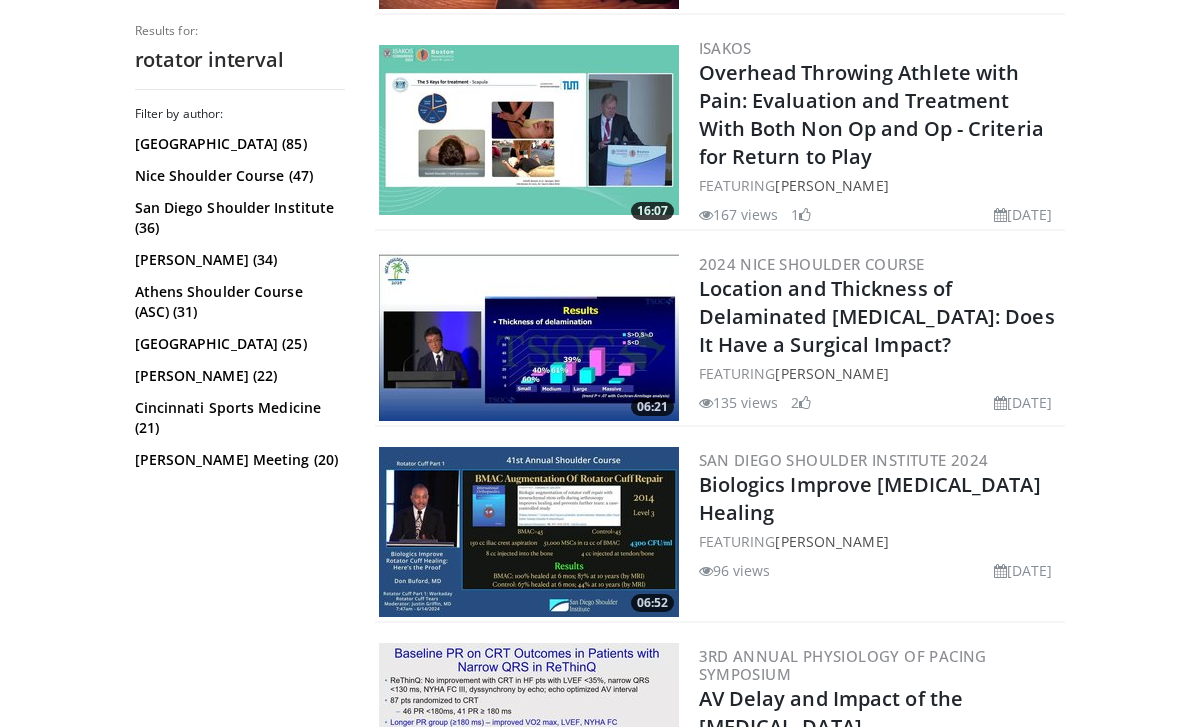 scroll, scrollTop: 4855, scrollLeft: 0, axis: vertical 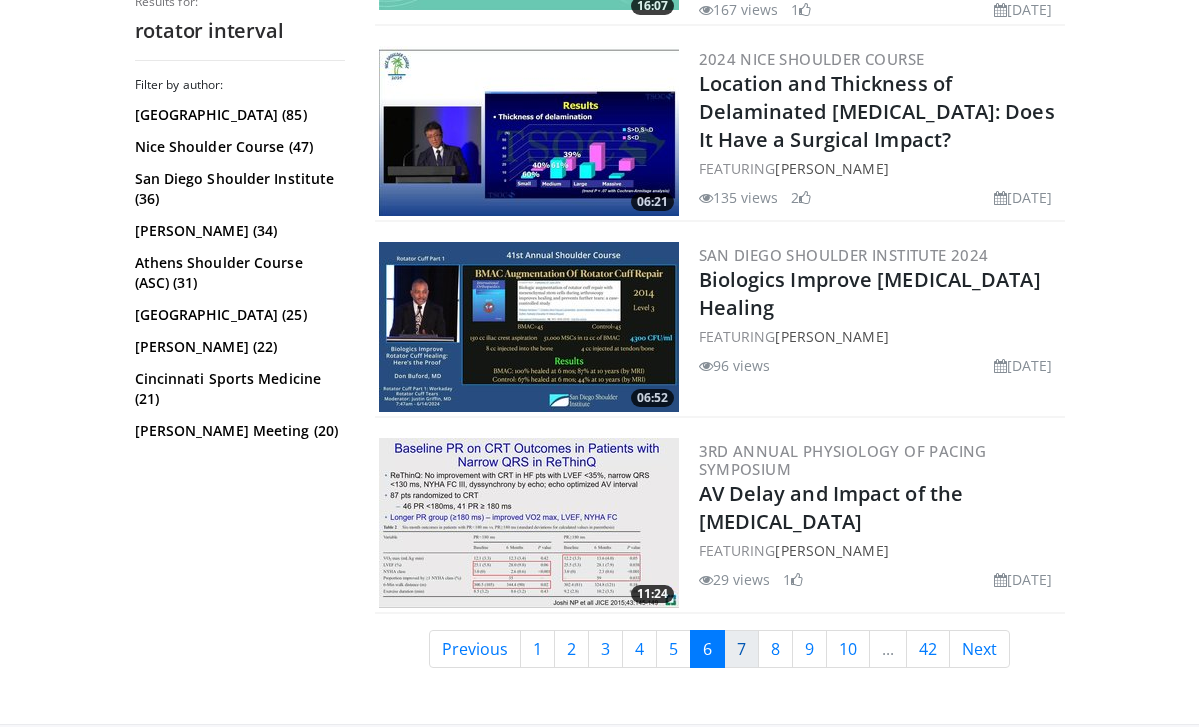 click on "7" at bounding box center [741, 649] 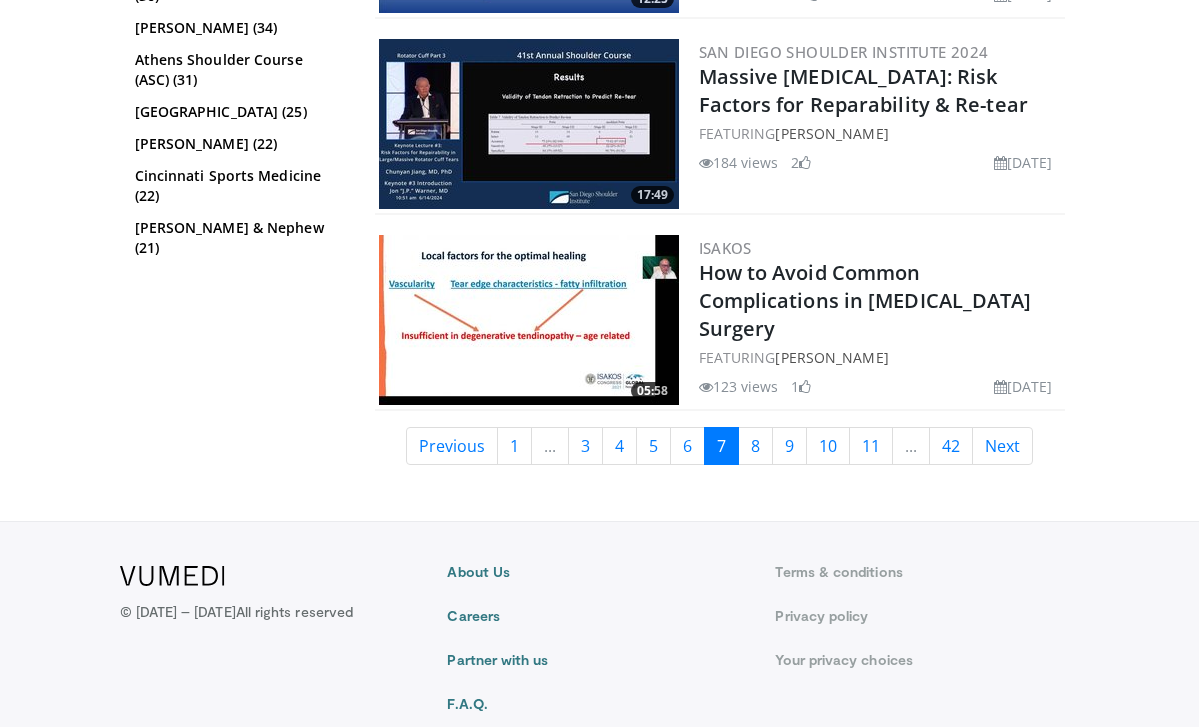 scroll, scrollTop: 5355, scrollLeft: 0, axis: vertical 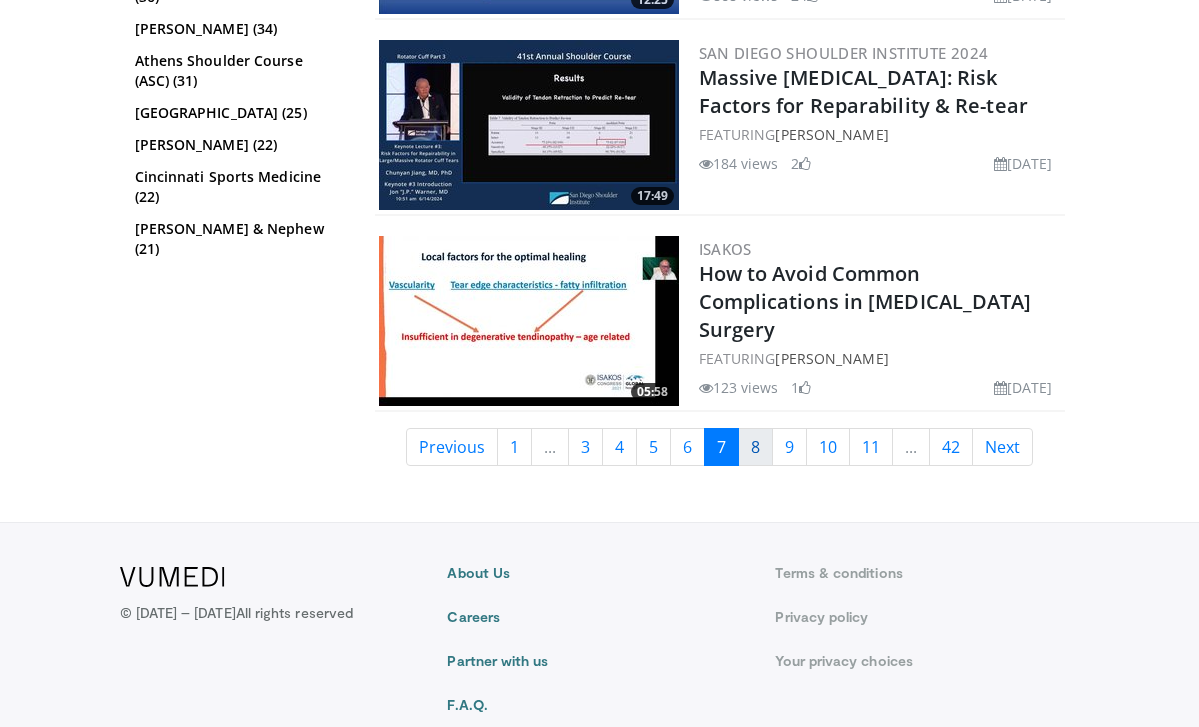 click on "8" at bounding box center (755, 447) 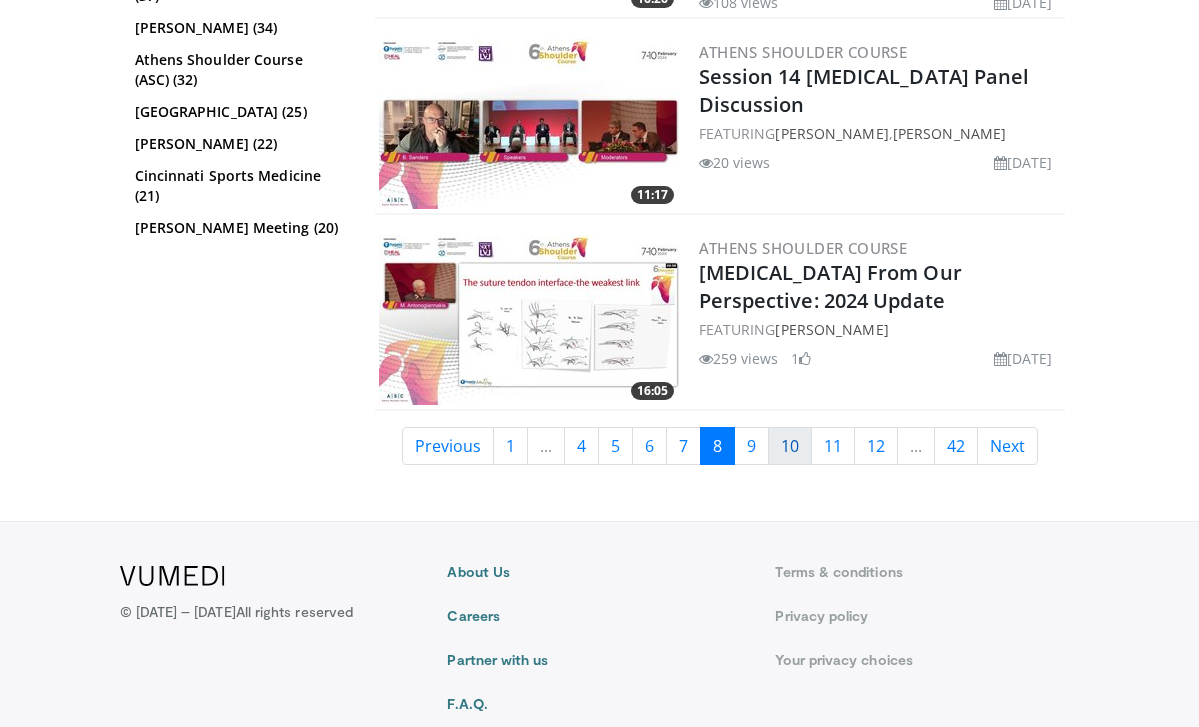 scroll, scrollTop: 5387, scrollLeft: 0, axis: vertical 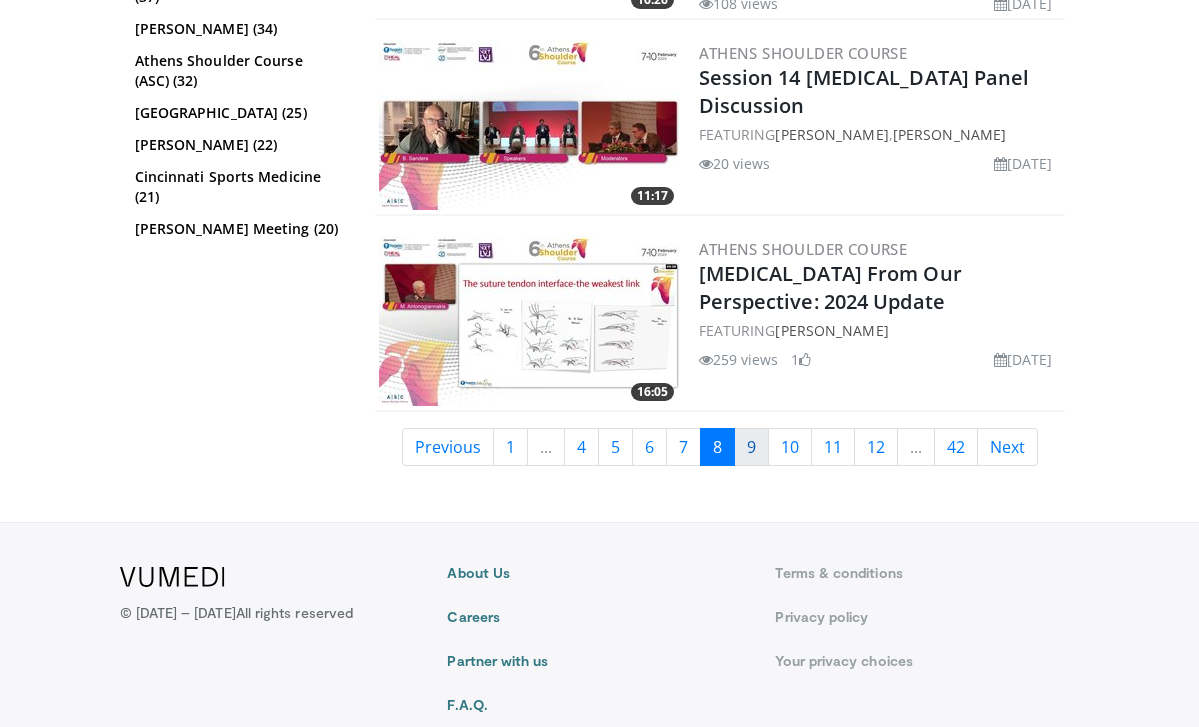 click on "9" at bounding box center (751, 447) 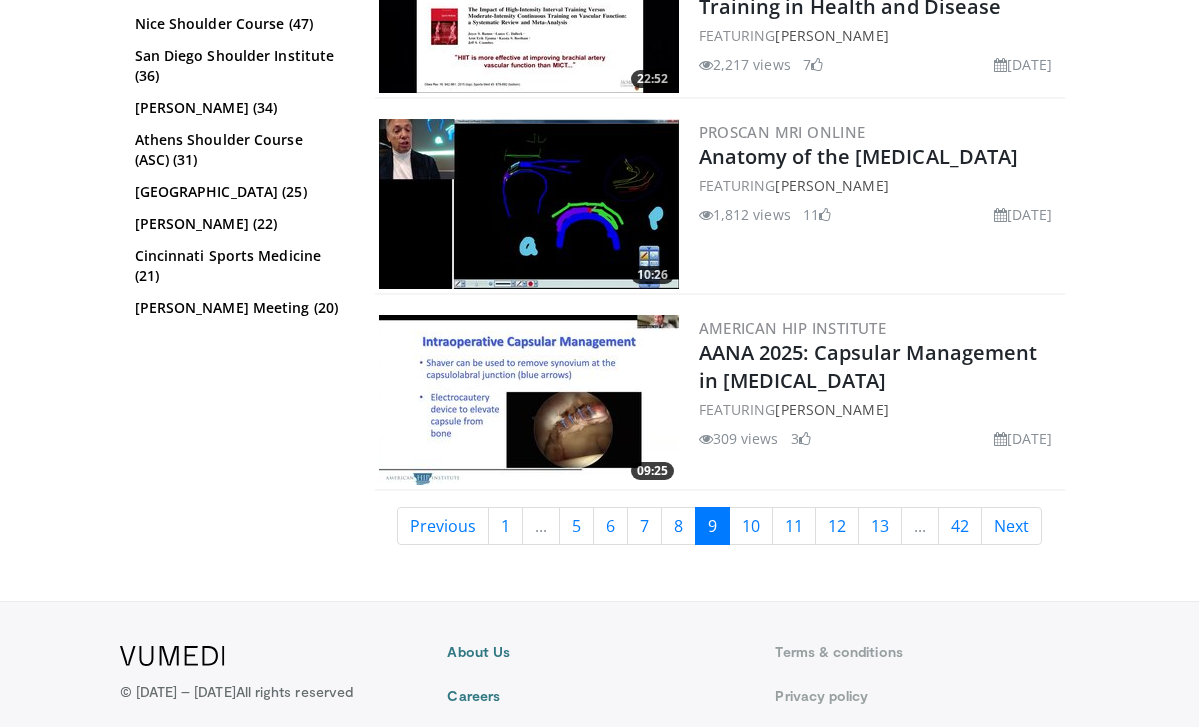 scroll, scrollTop: 5065, scrollLeft: 0, axis: vertical 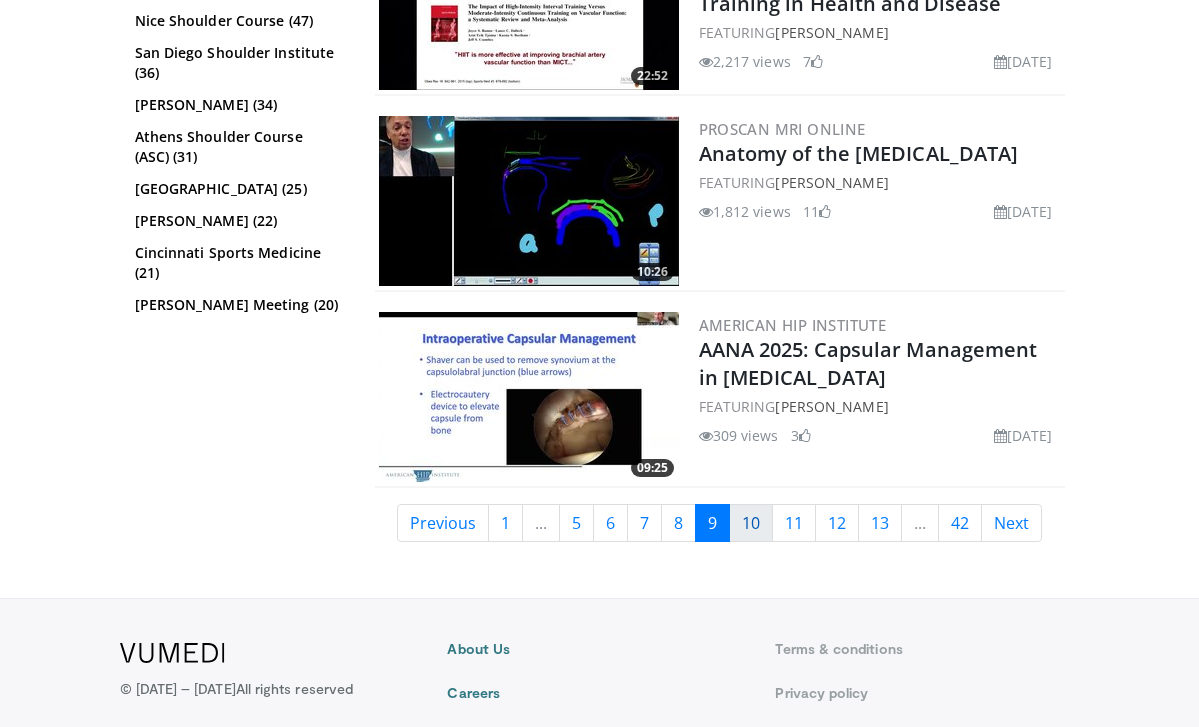 click on "10" at bounding box center [751, 523] 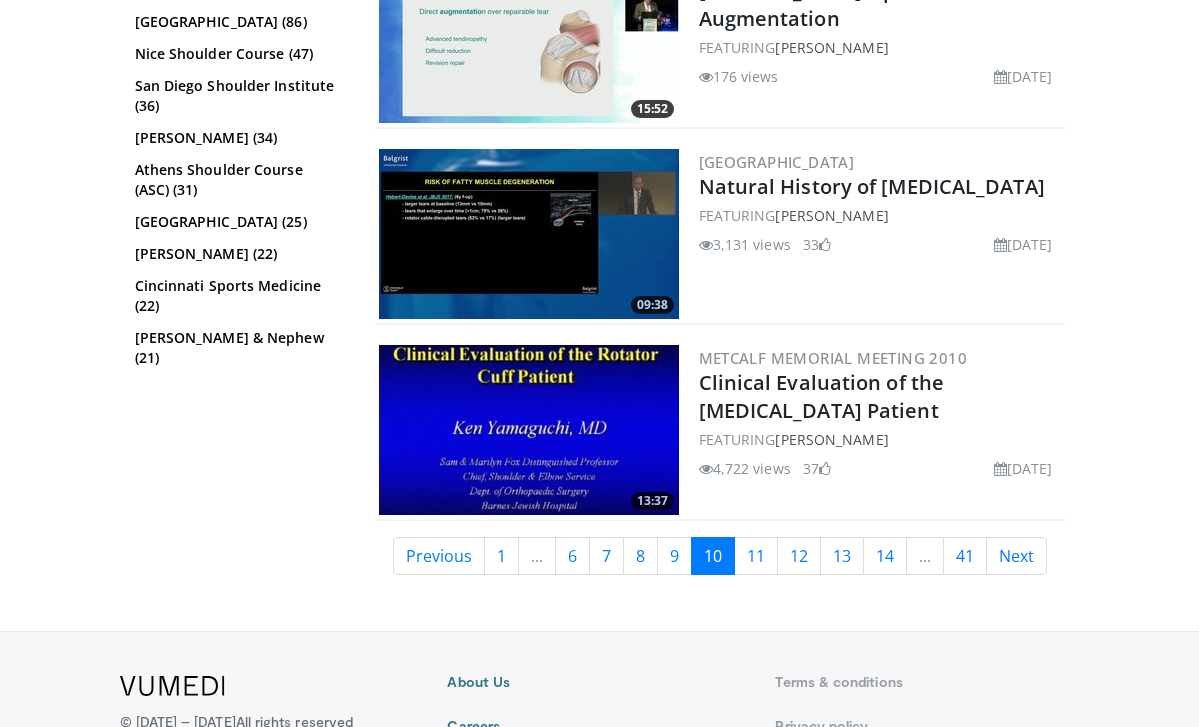 scroll, scrollTop: 5122, scrollLeft: 0, axis: vertical 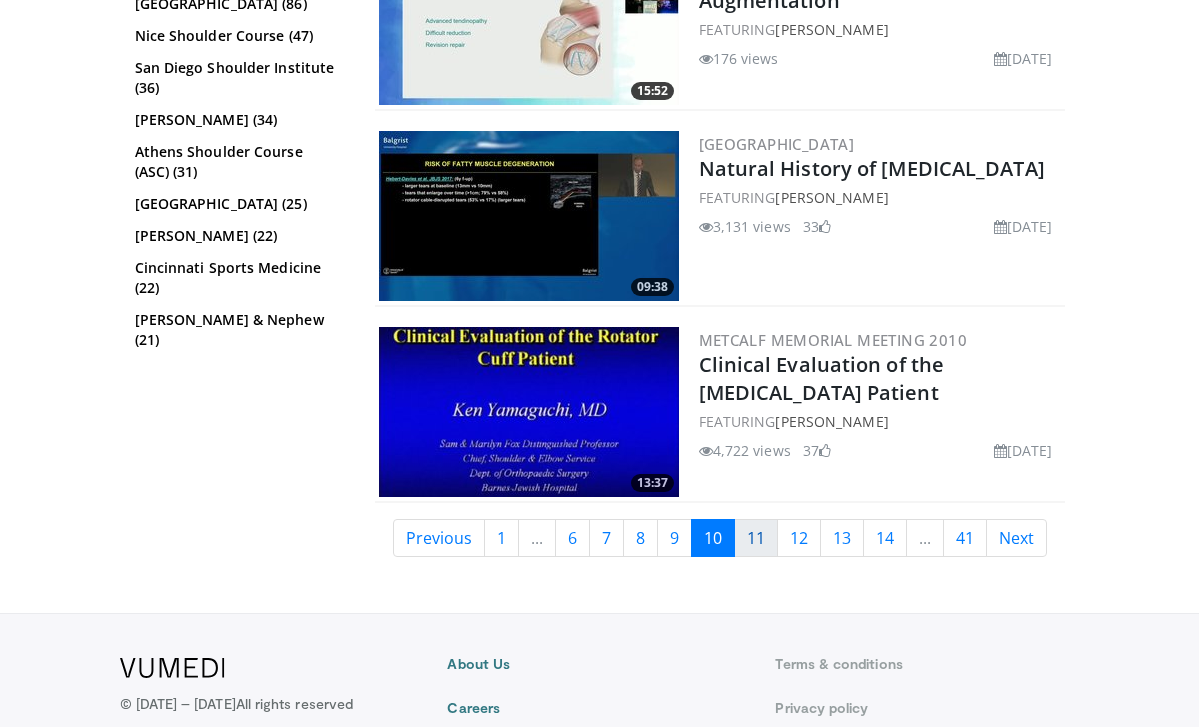 click on "11" at bounding box center [756, 538] 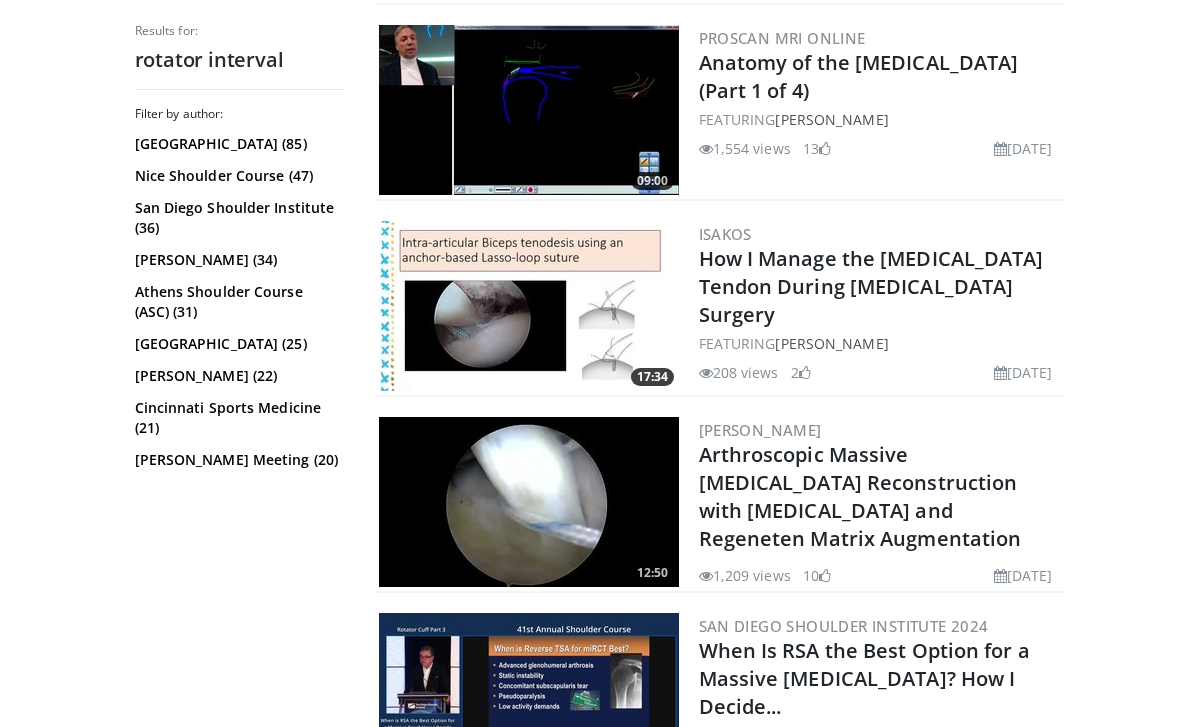 scroll, scrollTop: 4430, scrollLeft: 0, axis: vertical 